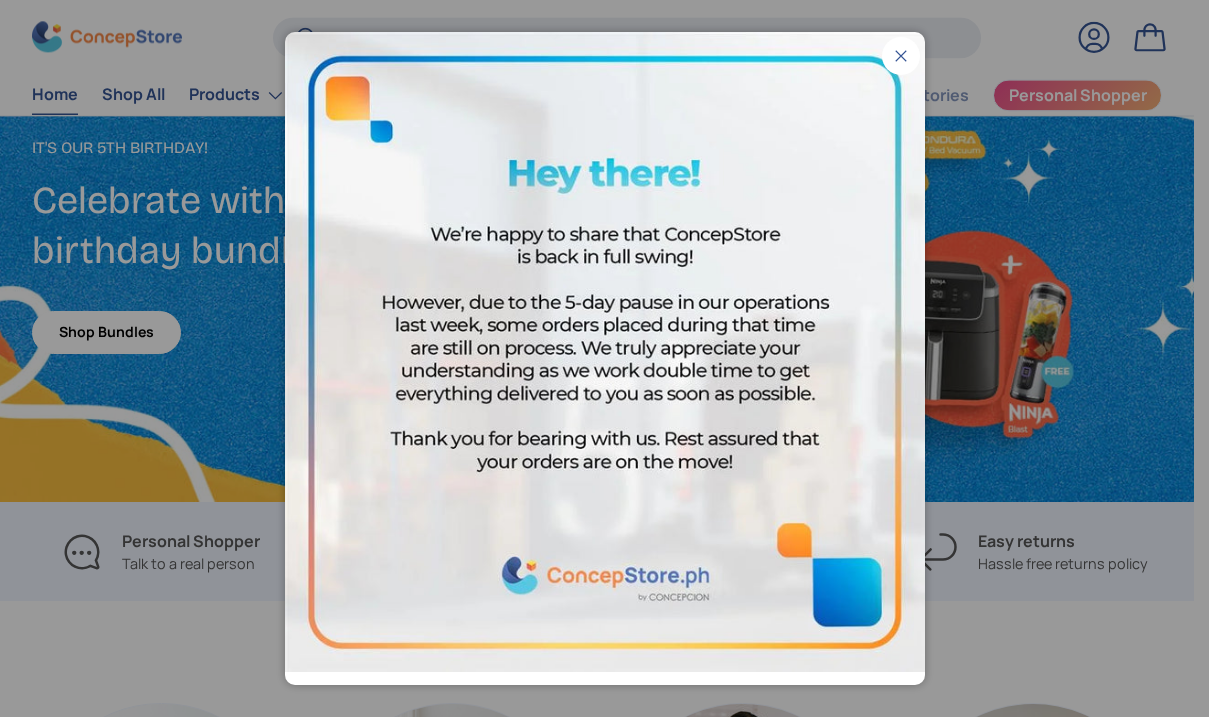 scroll, scrollTop: 0, scrollLeft: 0, axis: both 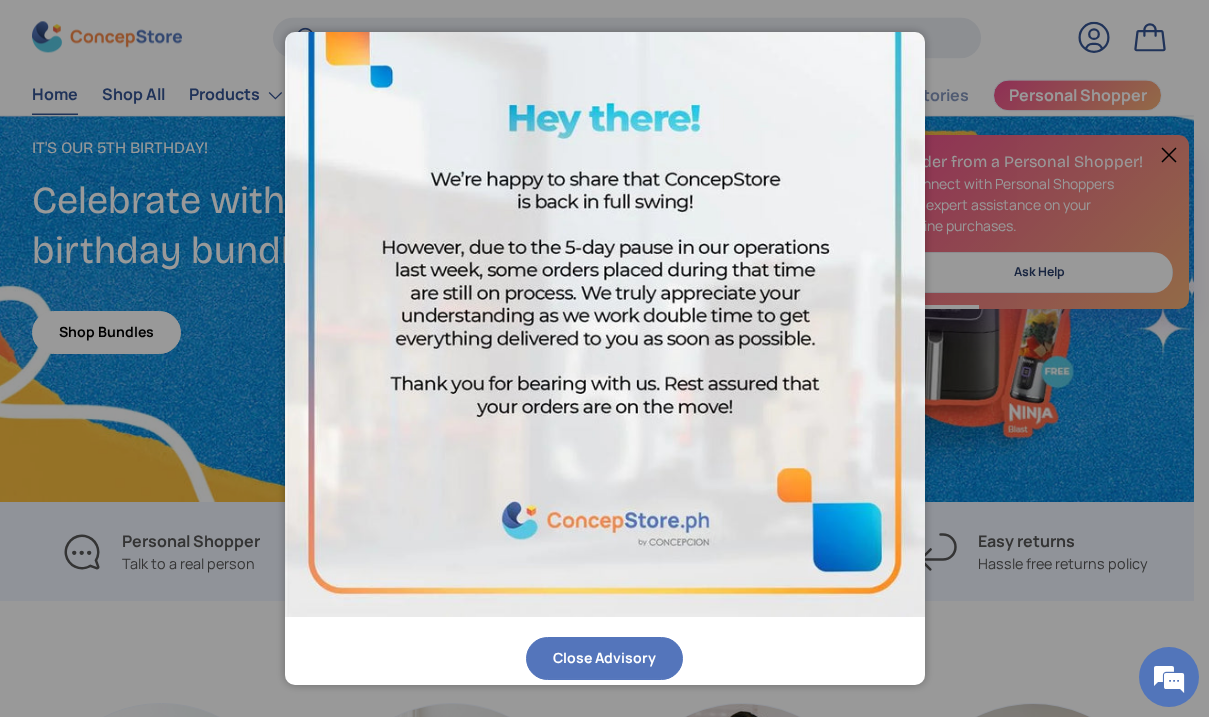 click on "Close Advisory" at bounding box center (604, 658) 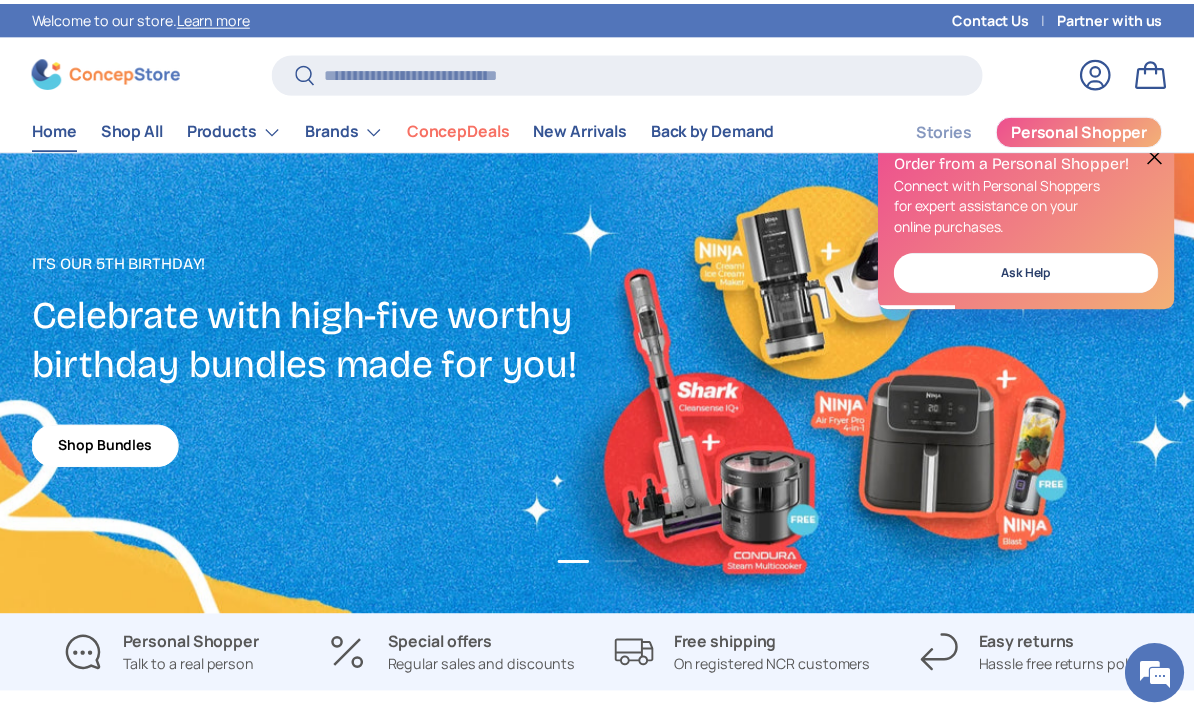 scroll, scrollTop: 115, scrollLeft: 0, axis: vertical 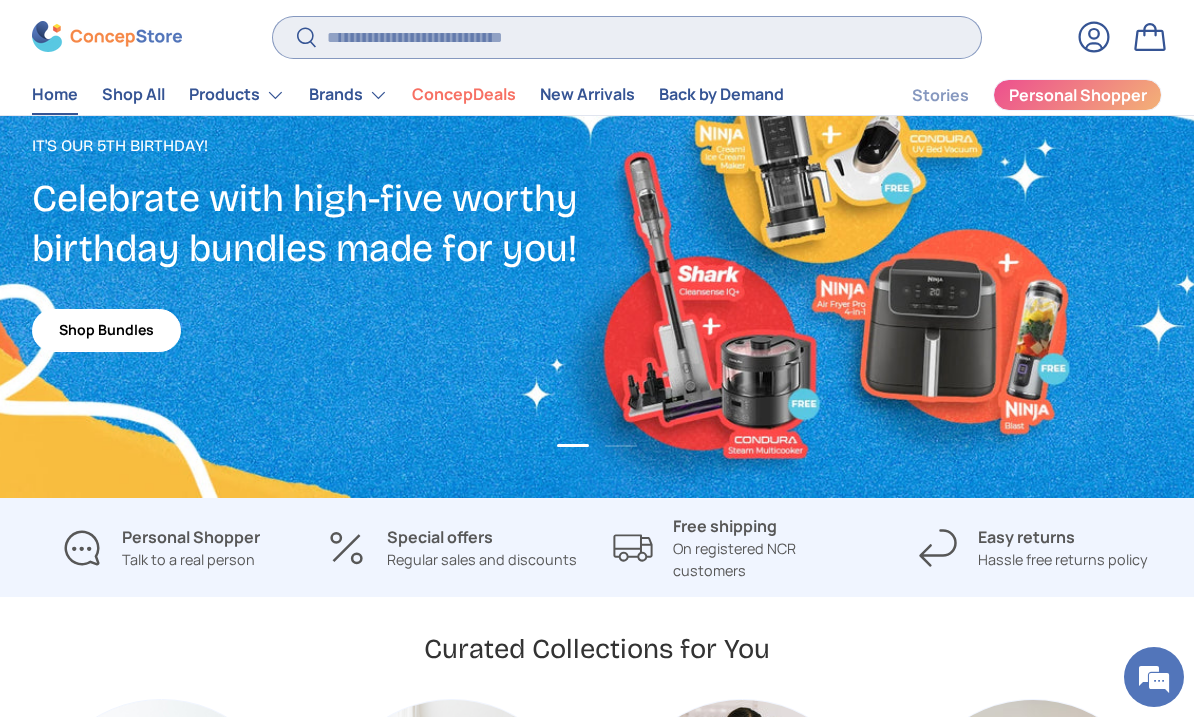 click on "Search" at bounding box center [627, 37] 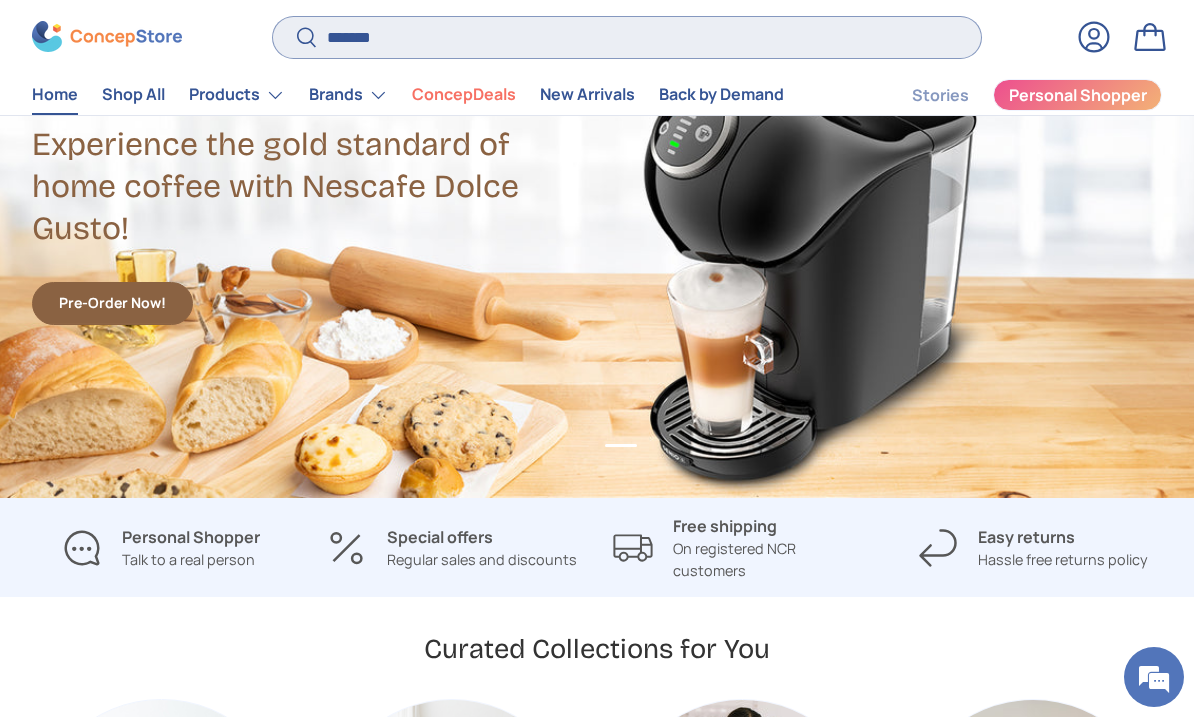 scroll, scrollTop: 0, scrollLeft: 1209, axis: horizontal 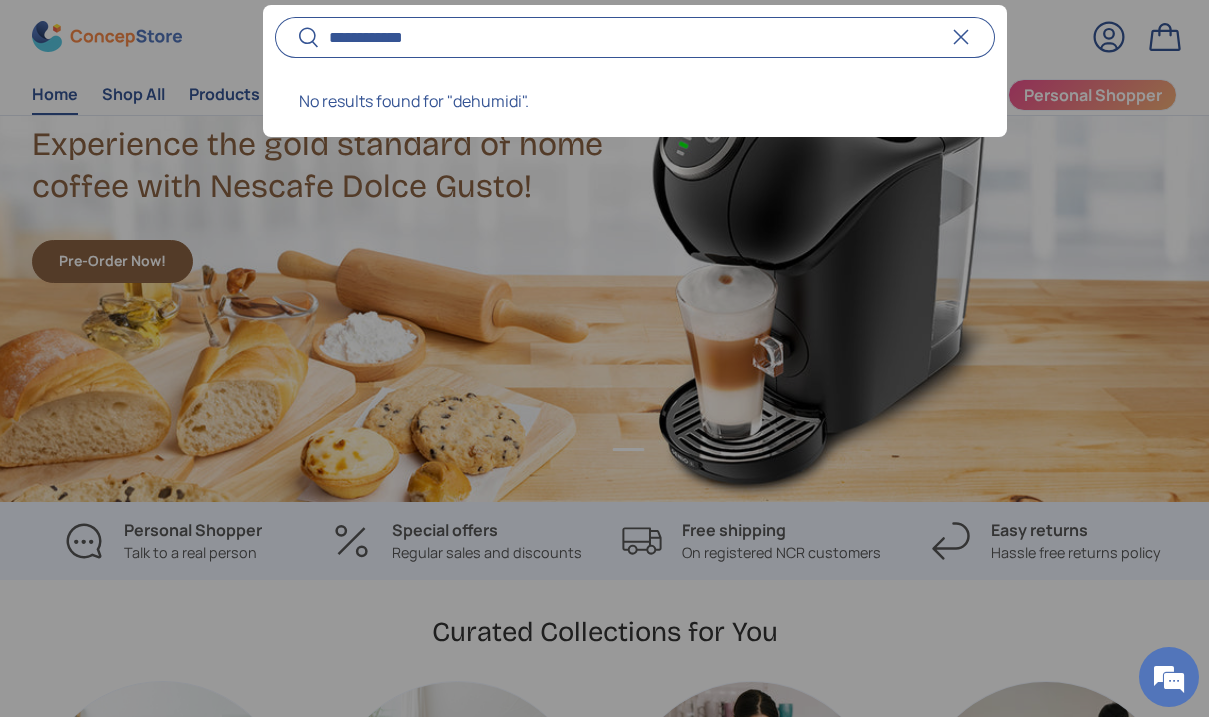 type on "**********" 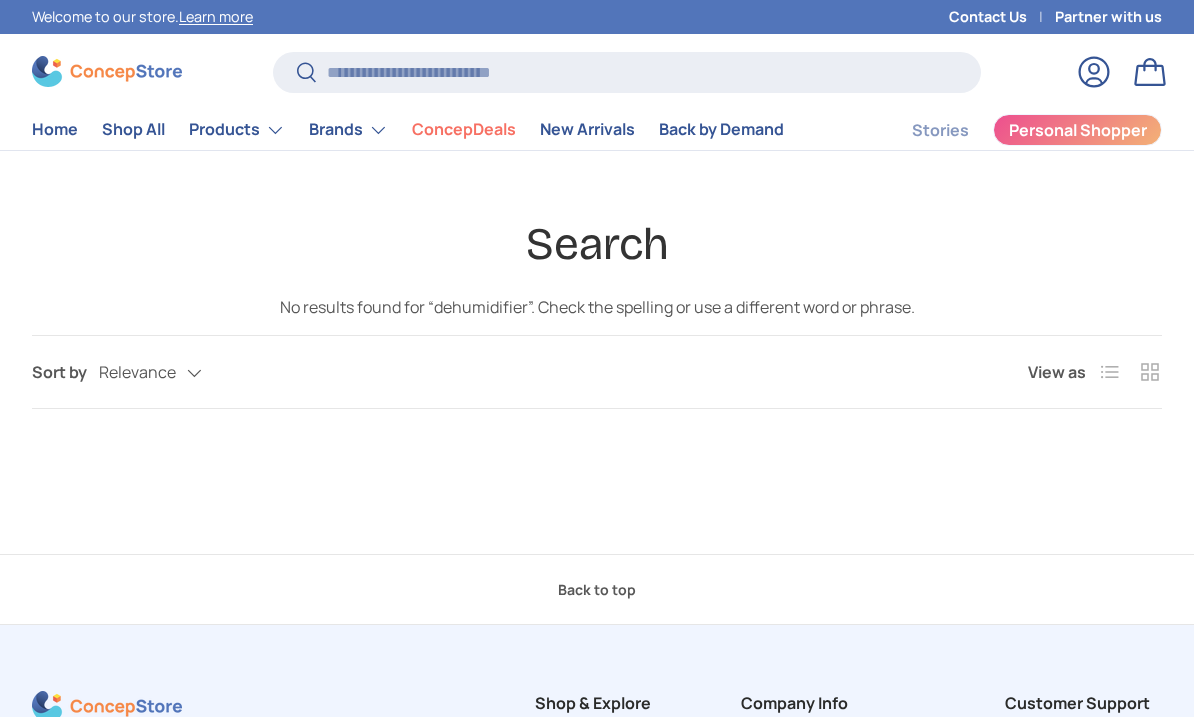 scroll, scrollTop: 0, scrollLeft: 0, axis: both 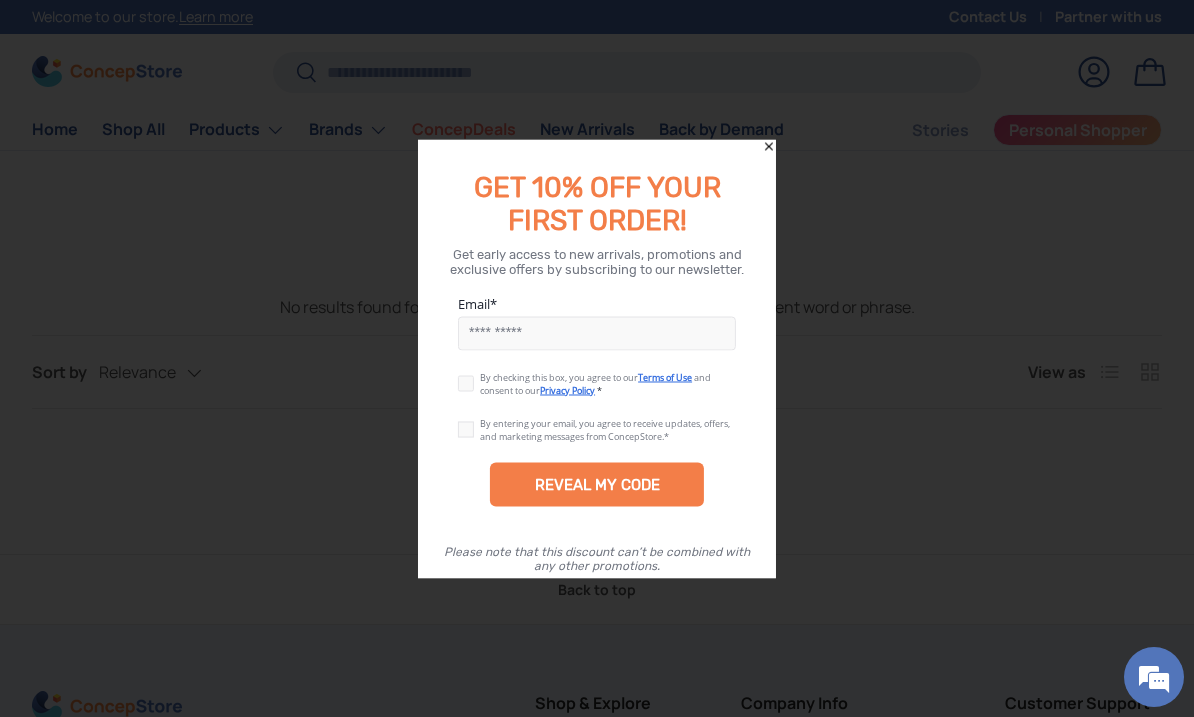 click on "Email" at bounding box center (597, 333) 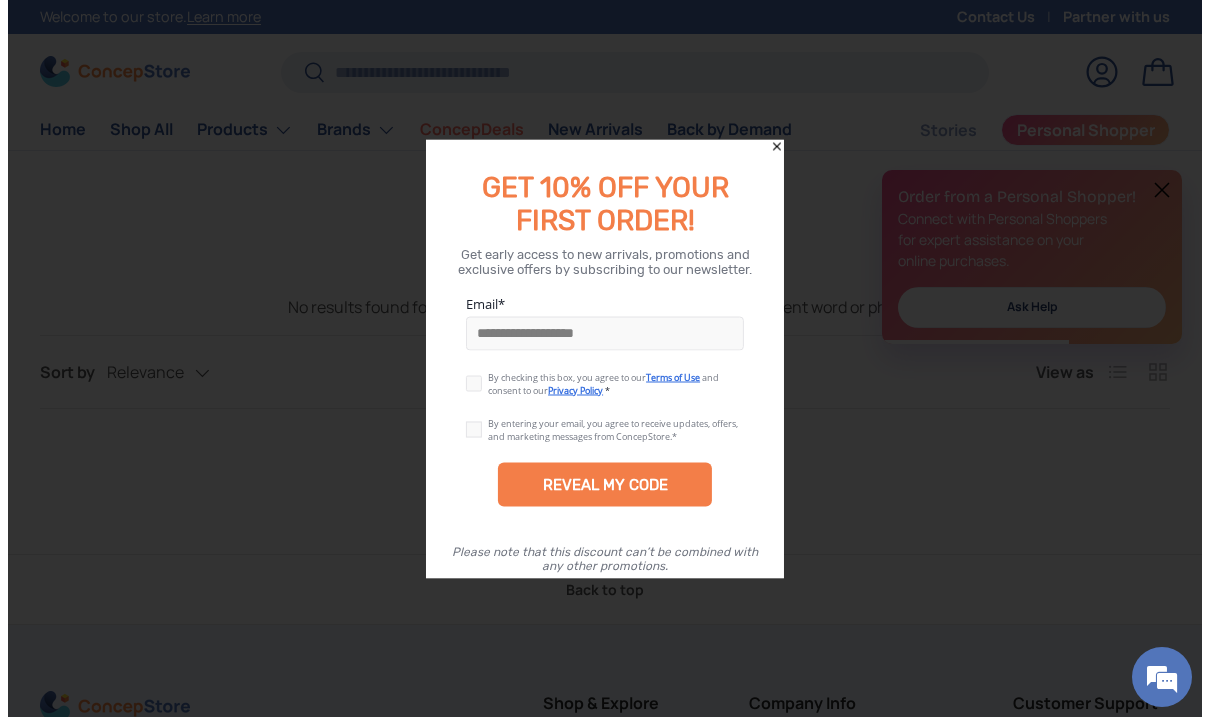 scroll, scrollTop: 0, scrollLeft: 0, axis: both 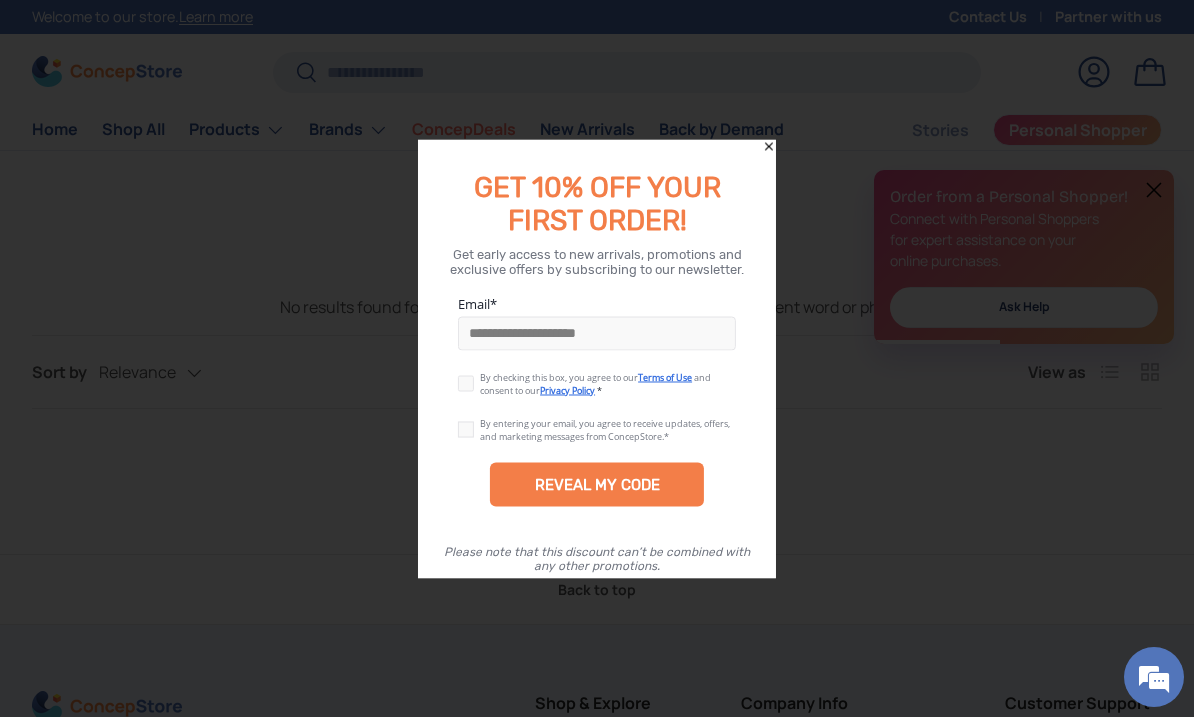 type on "**********" 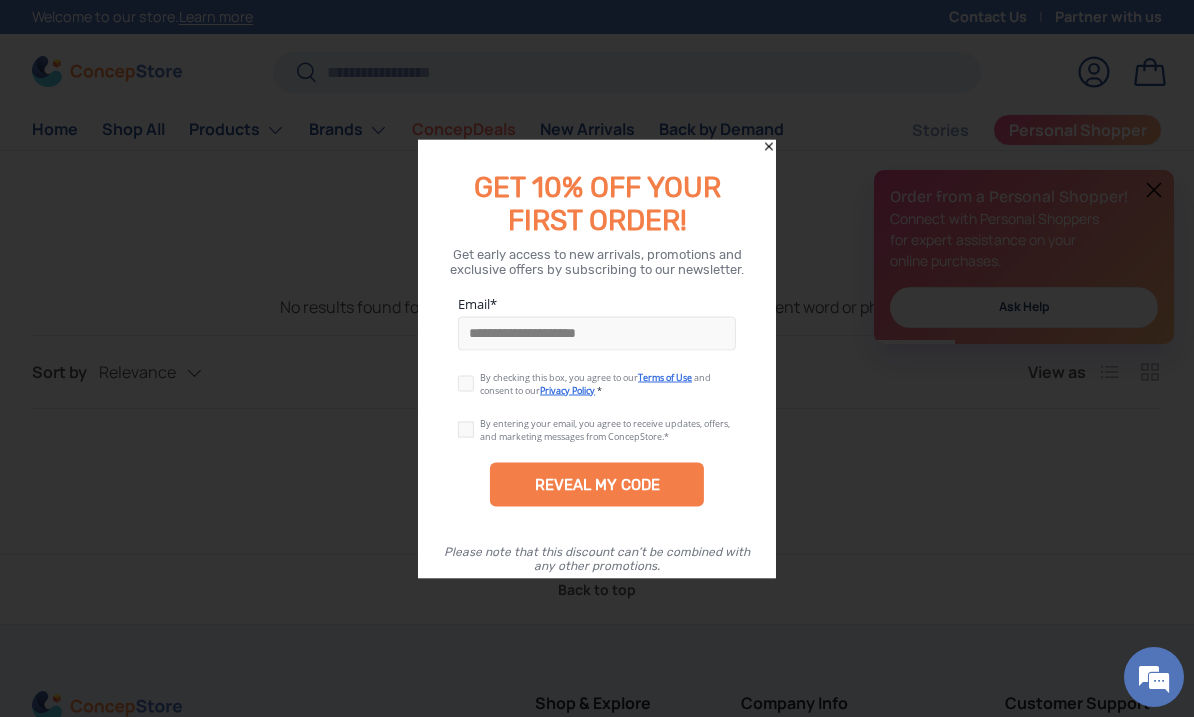 click at bounding box center [469, 425] 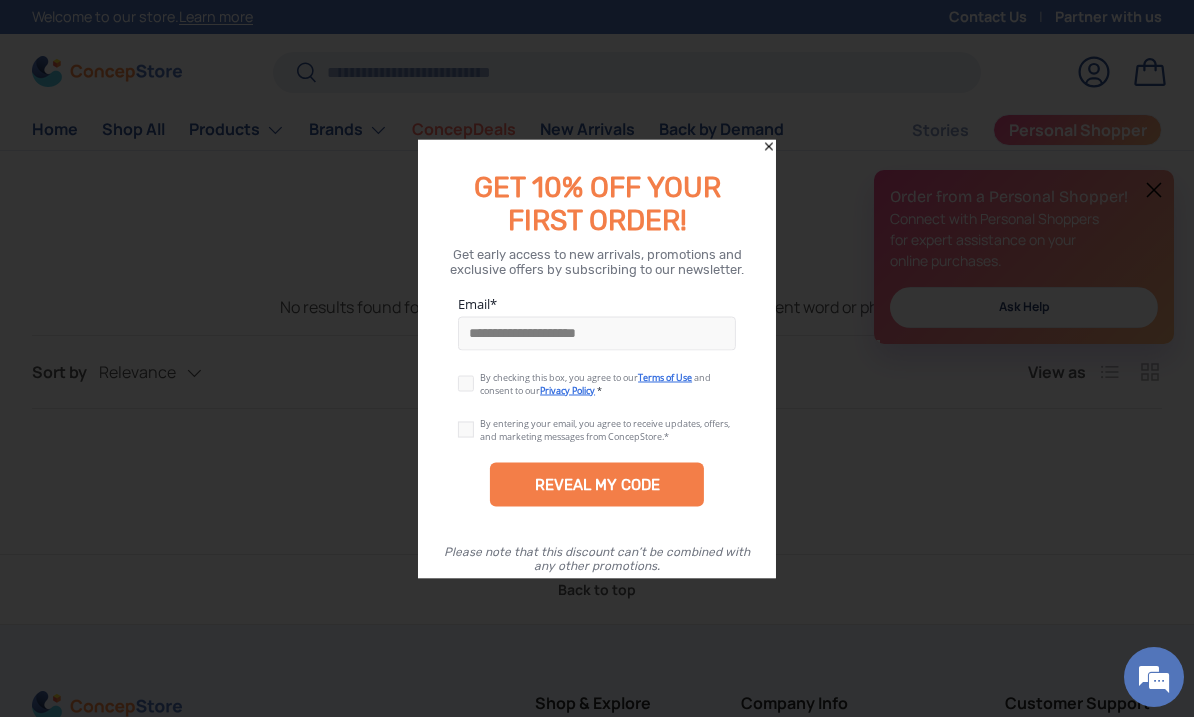 click at bounding box center (469, 425) 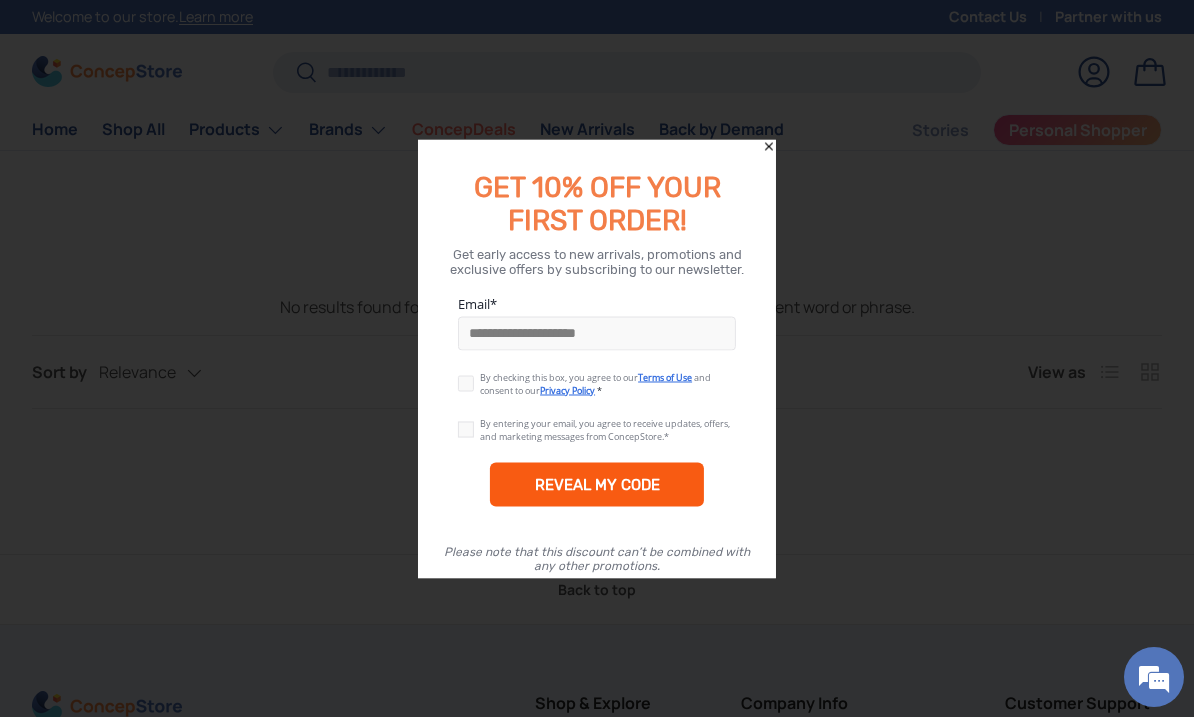 click on "REVEAL MY CODE" at bounding box center (597, 484) 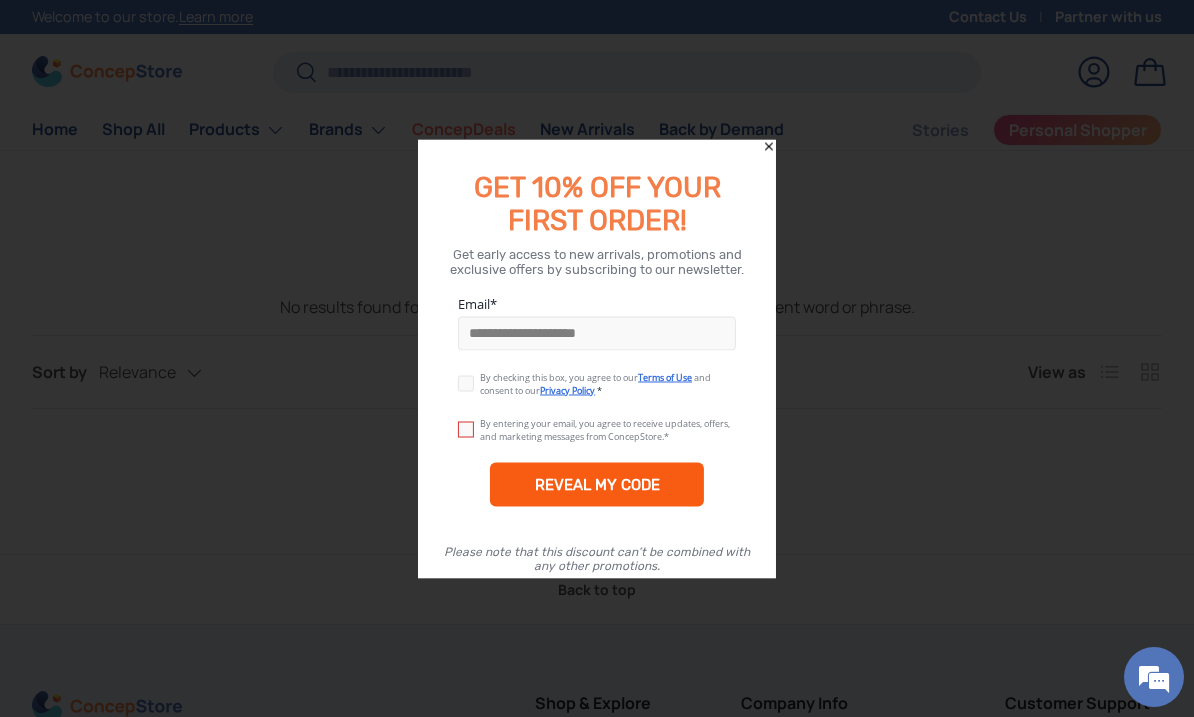 click on "REVEAL MY CODE" at bounding box center (597, 484) 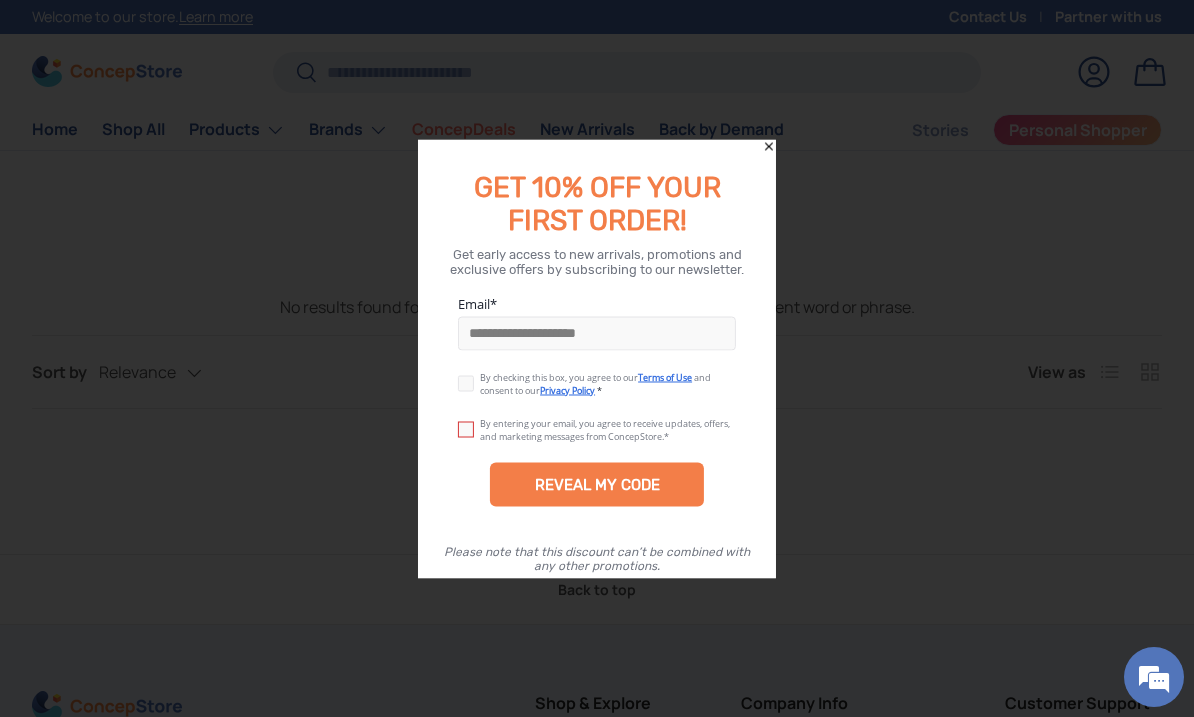 click at bounding box center [469, 425] 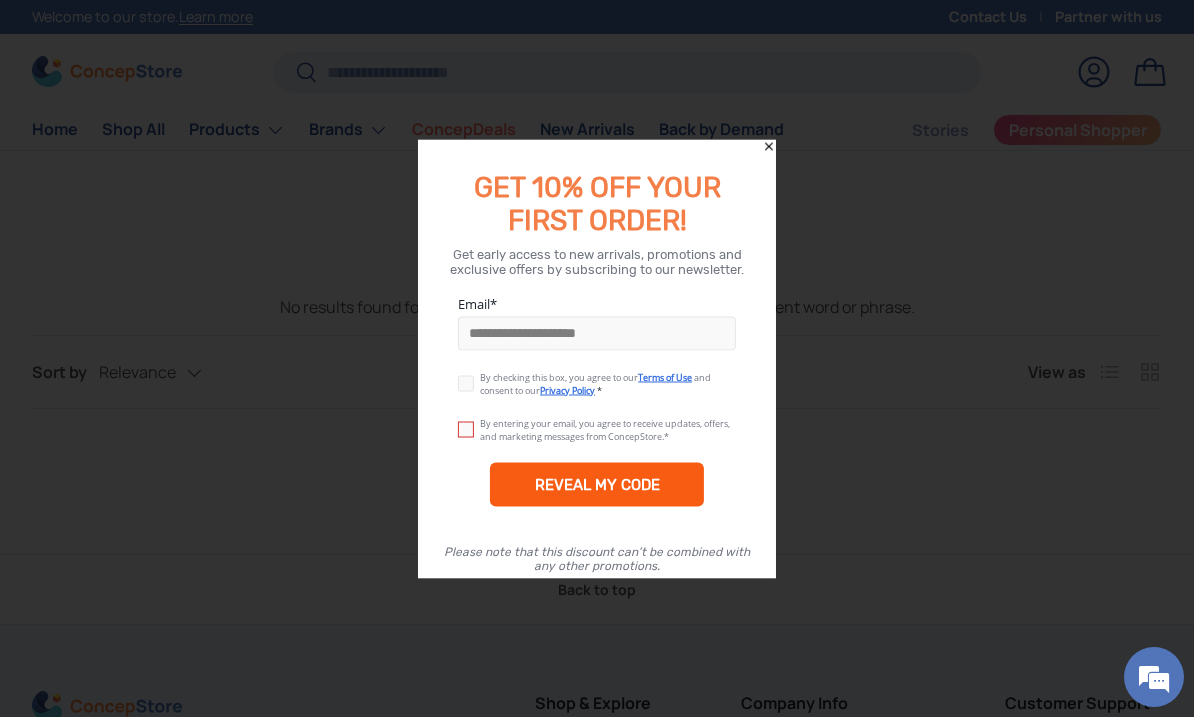 click on "REVEAL MY CODE" at bounding box center [597, 484] 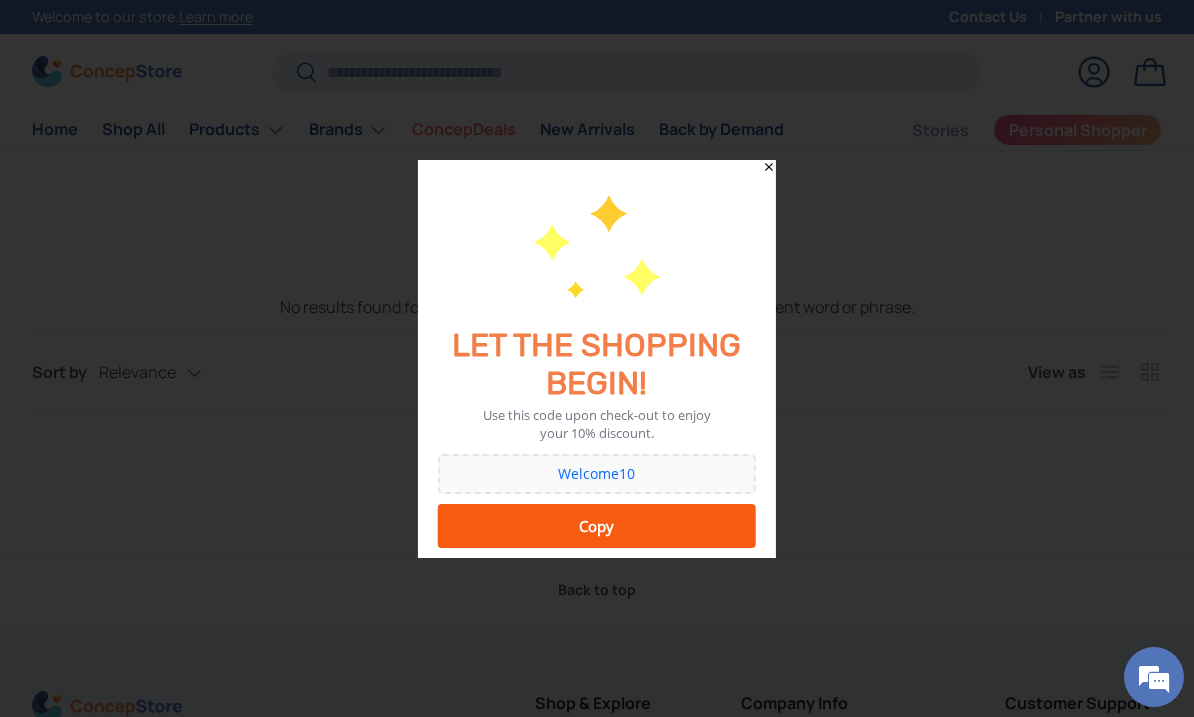 click on "Copy" at bounding box center [597, 526] 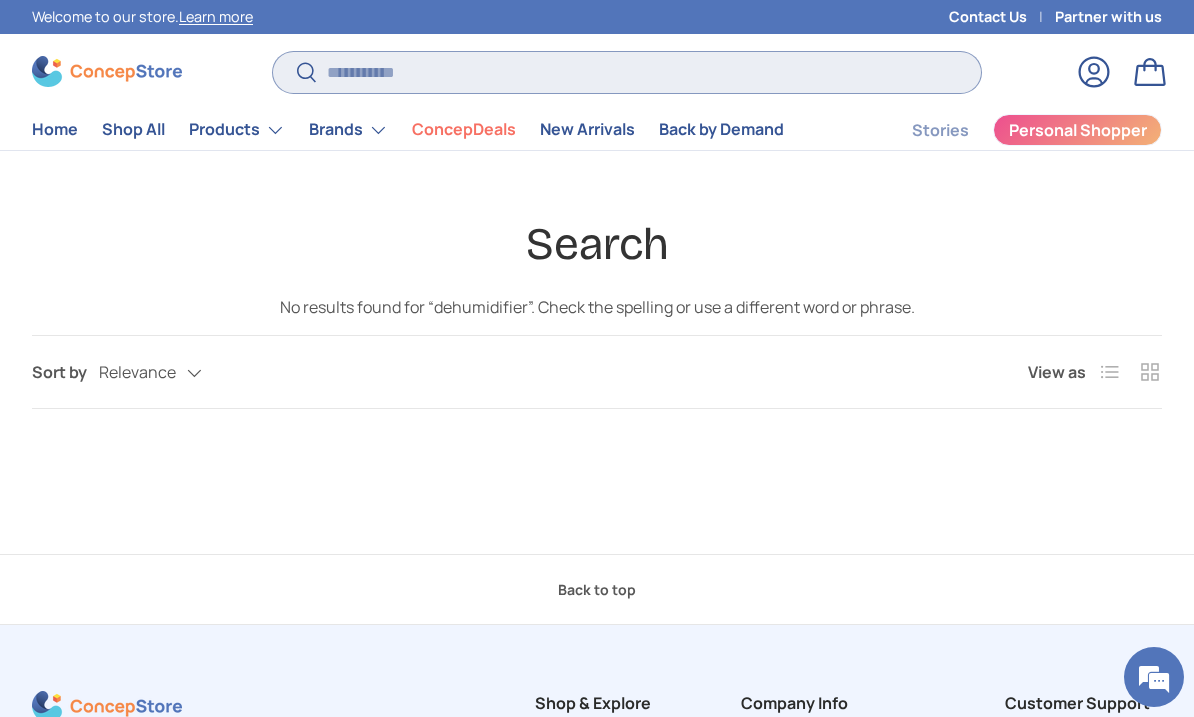 click on "Search" at bounding box center [627, 72] 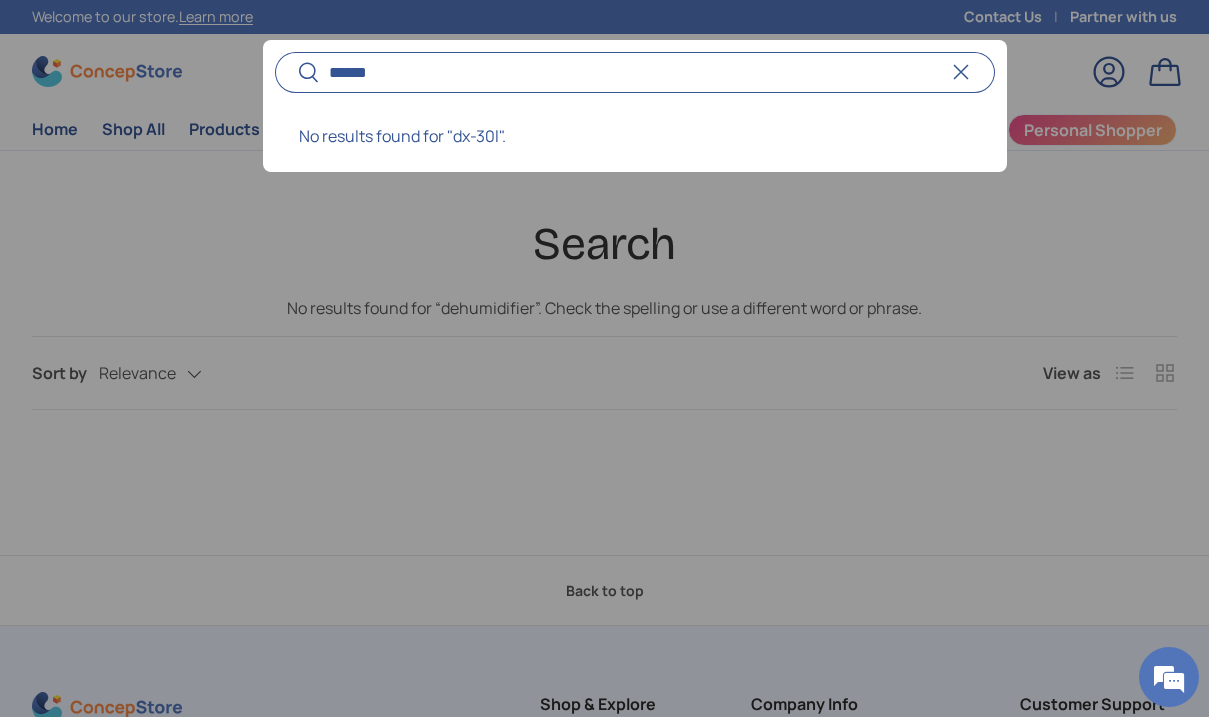 type on "******" 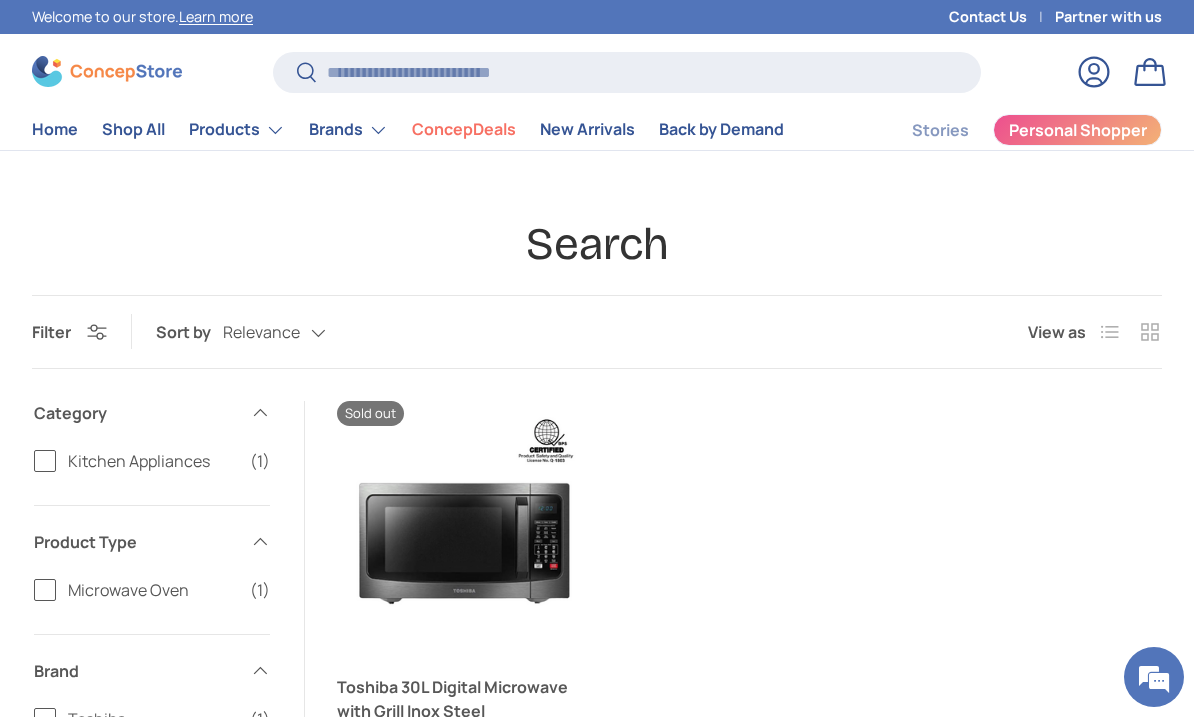 scroll, scrollTop: 126, scrollLeft: 0, axis: vertical 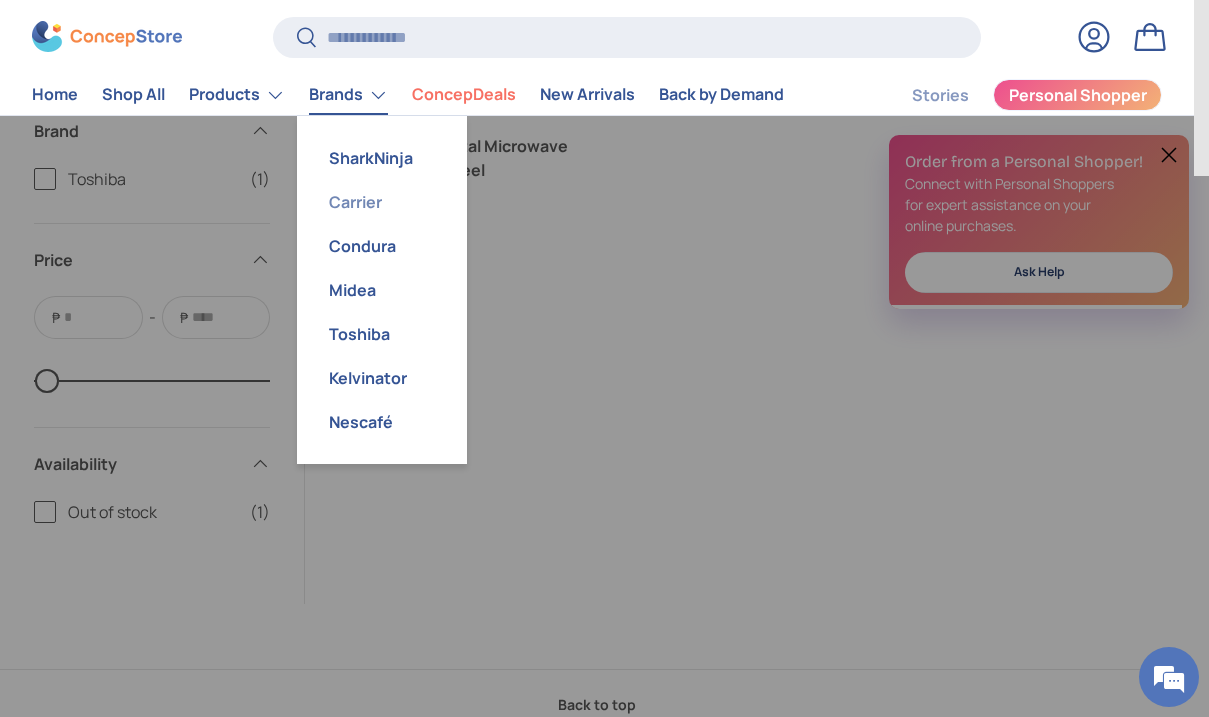 click on "Carrier" at bounding box center [382, 202] 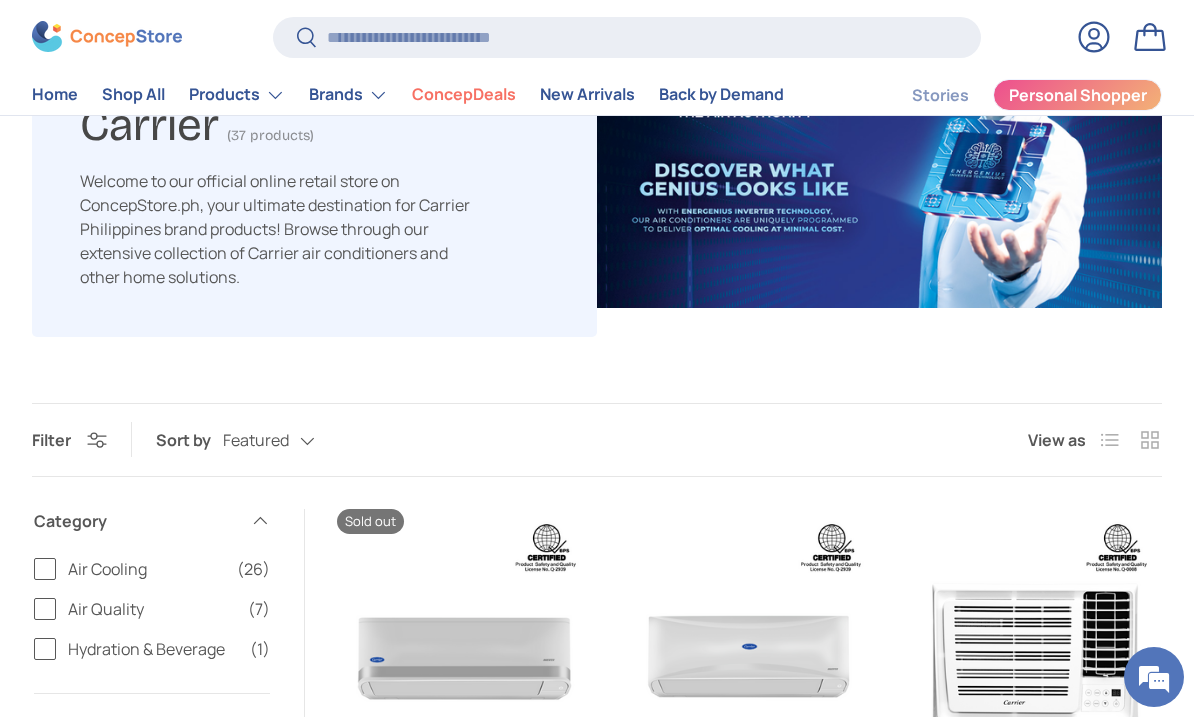 scroll, scrollTop: 265, scrollLeft: 0, axis: vertical 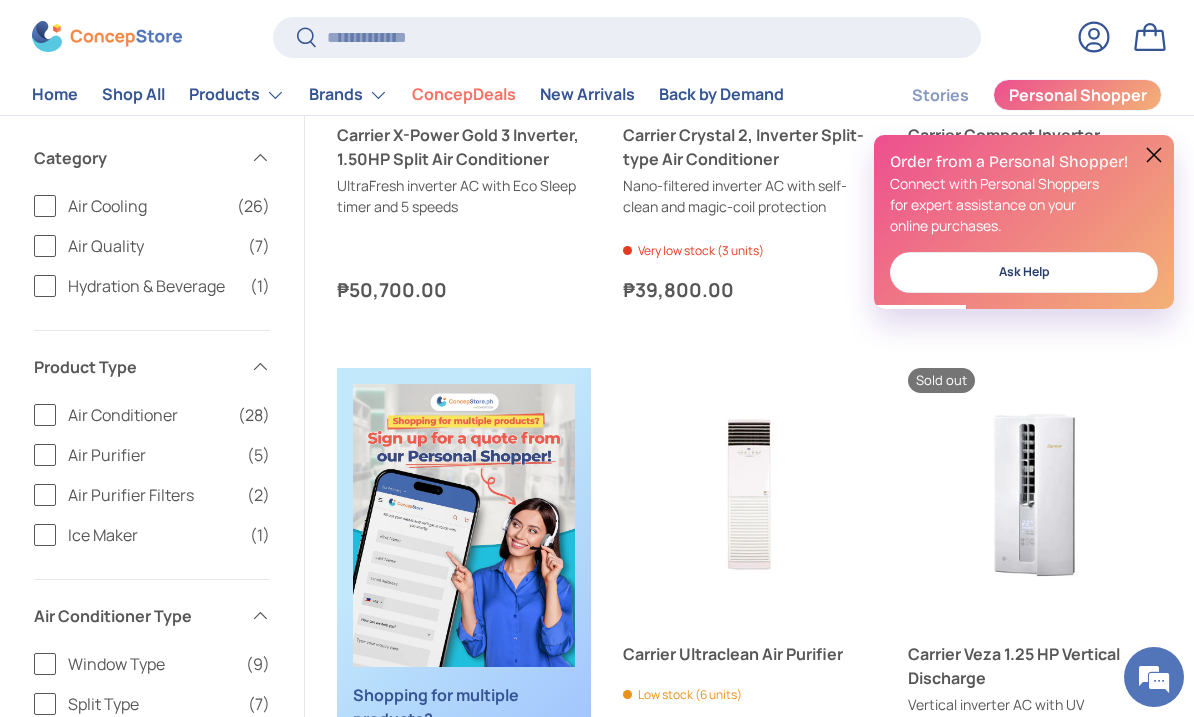 click on "Air Quality" at bounding box center (152, 246) 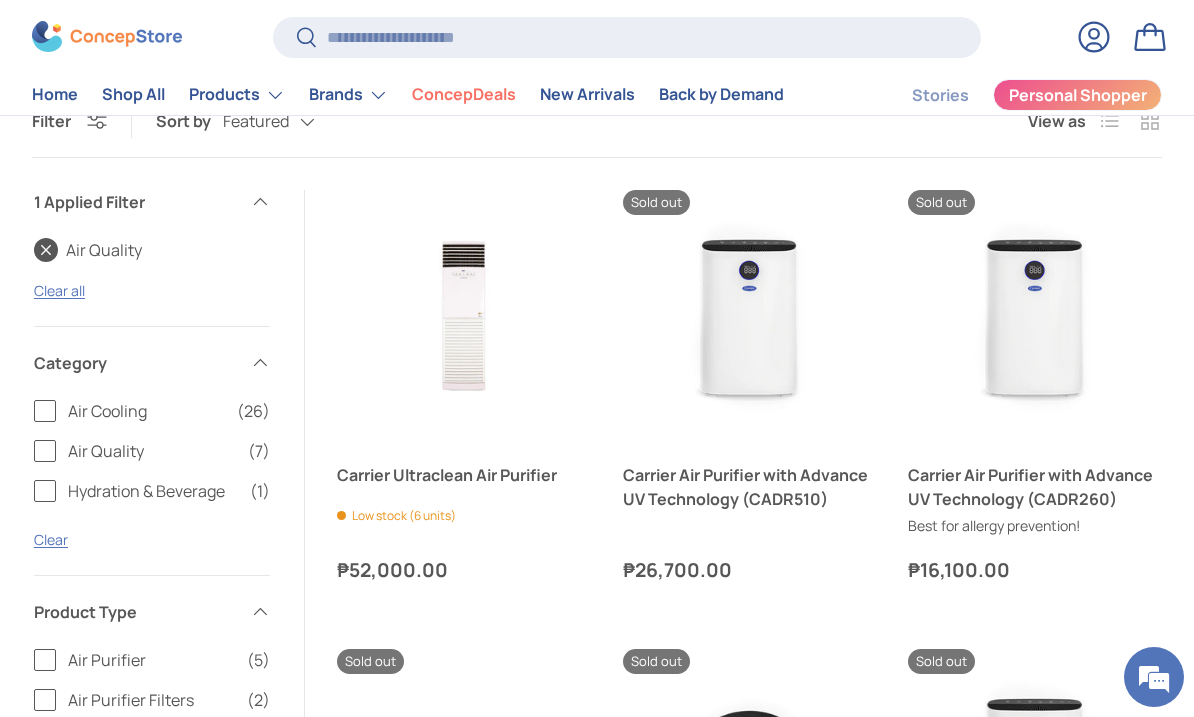 scroll, scrollTop: 565, scrollLeft: 0, axis: vertical 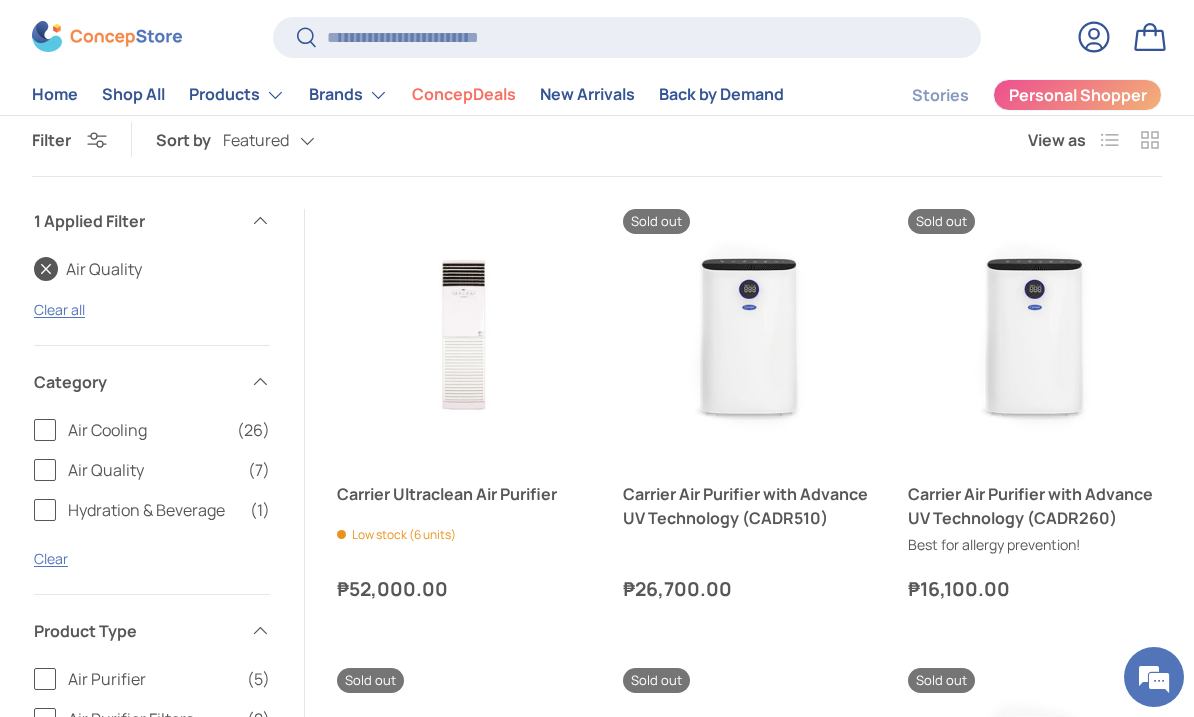 click on "Air Cooling
(26)" at bounding box center [152, 430] 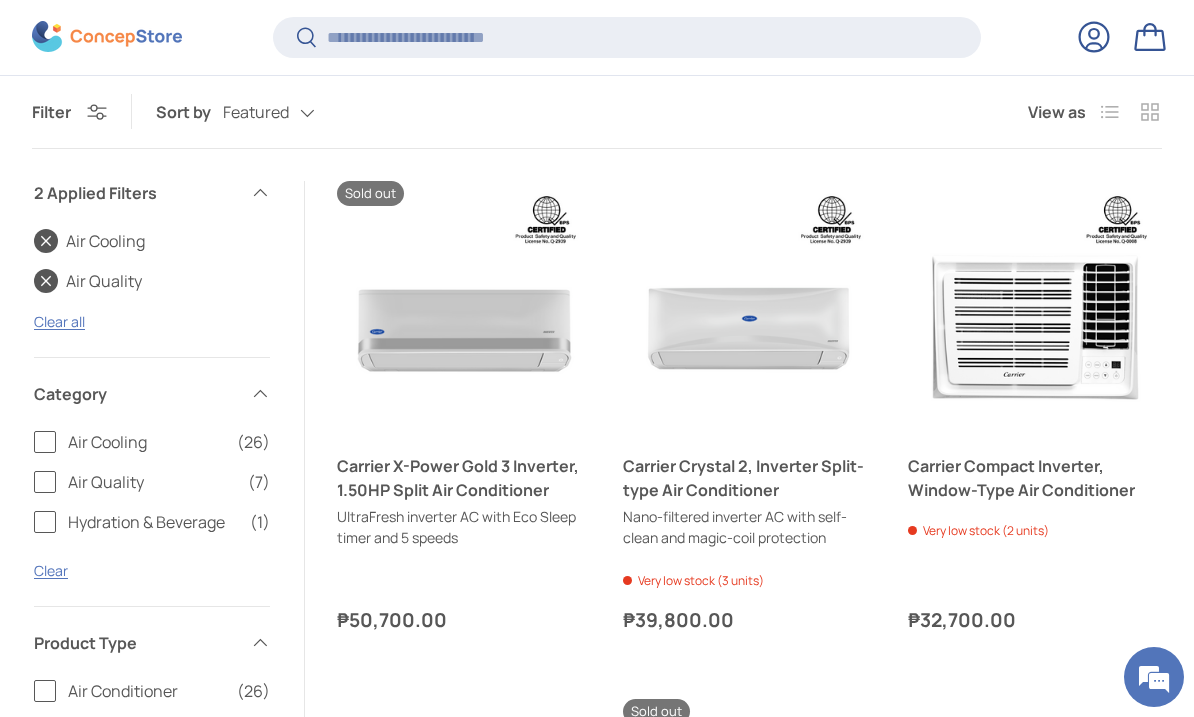 scroll, scrollTop: 593, scrollLeft: 0, axis: vertical 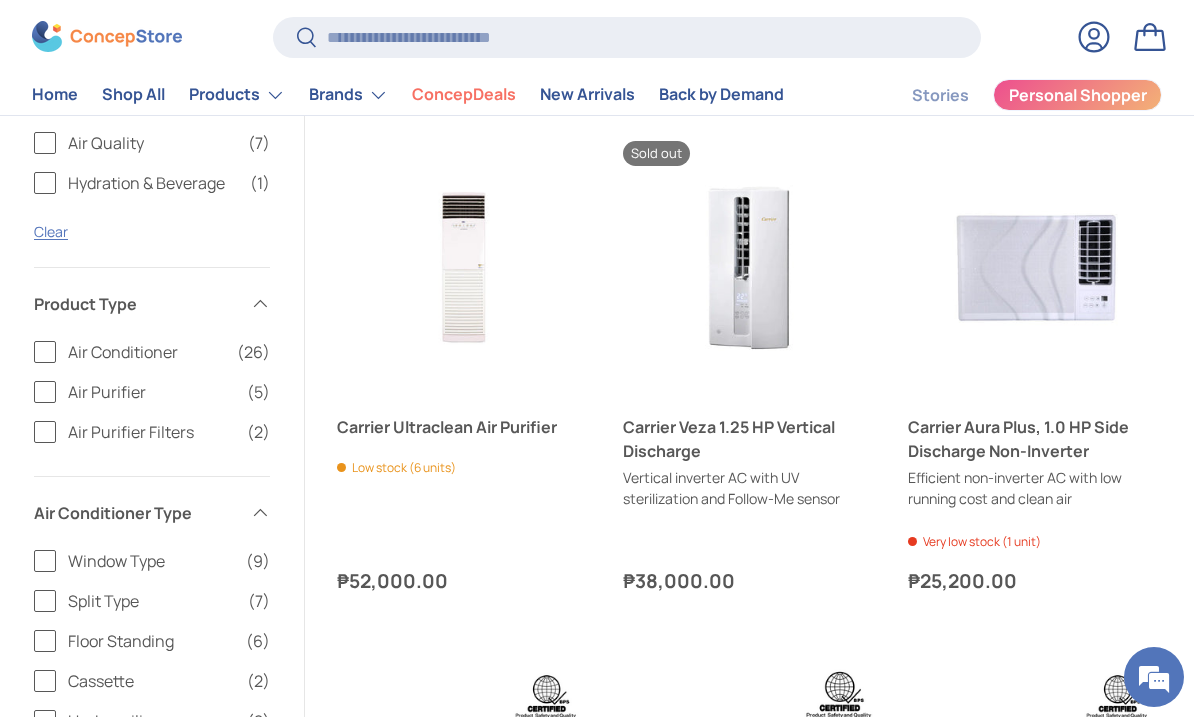click on "Search
Search
Reset" at bounding box center (627, 45) 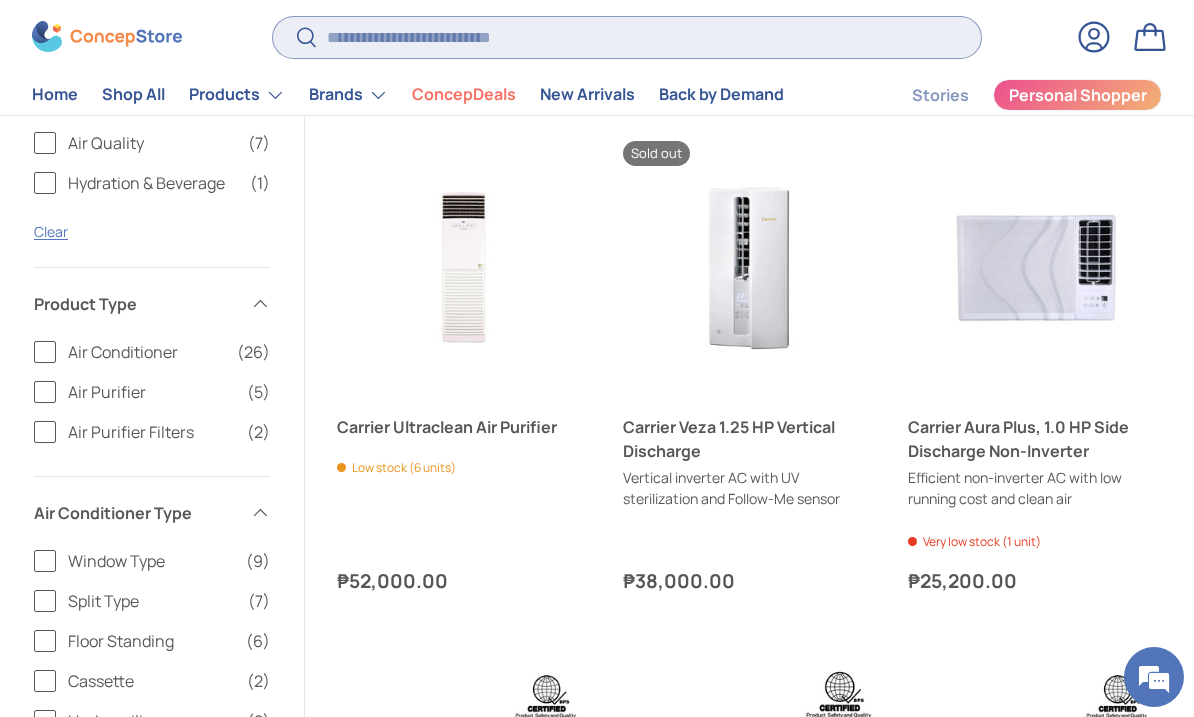 click on "Search" at bounding box center (627, 37) 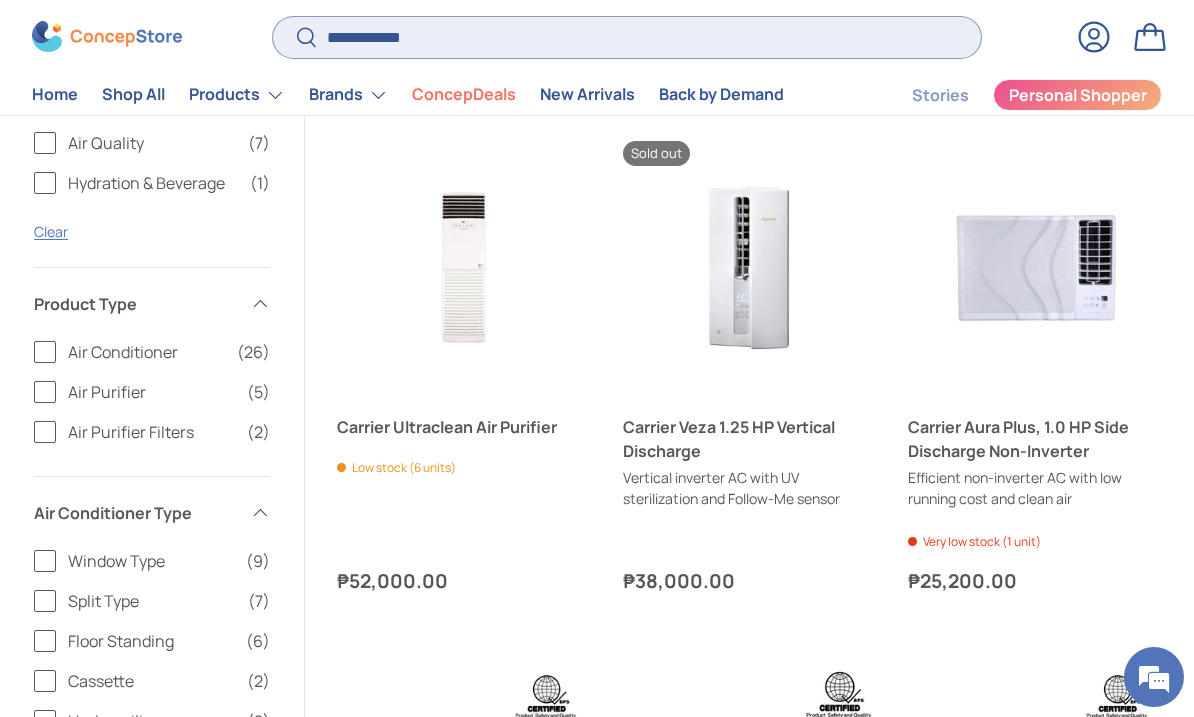 type on "**********" 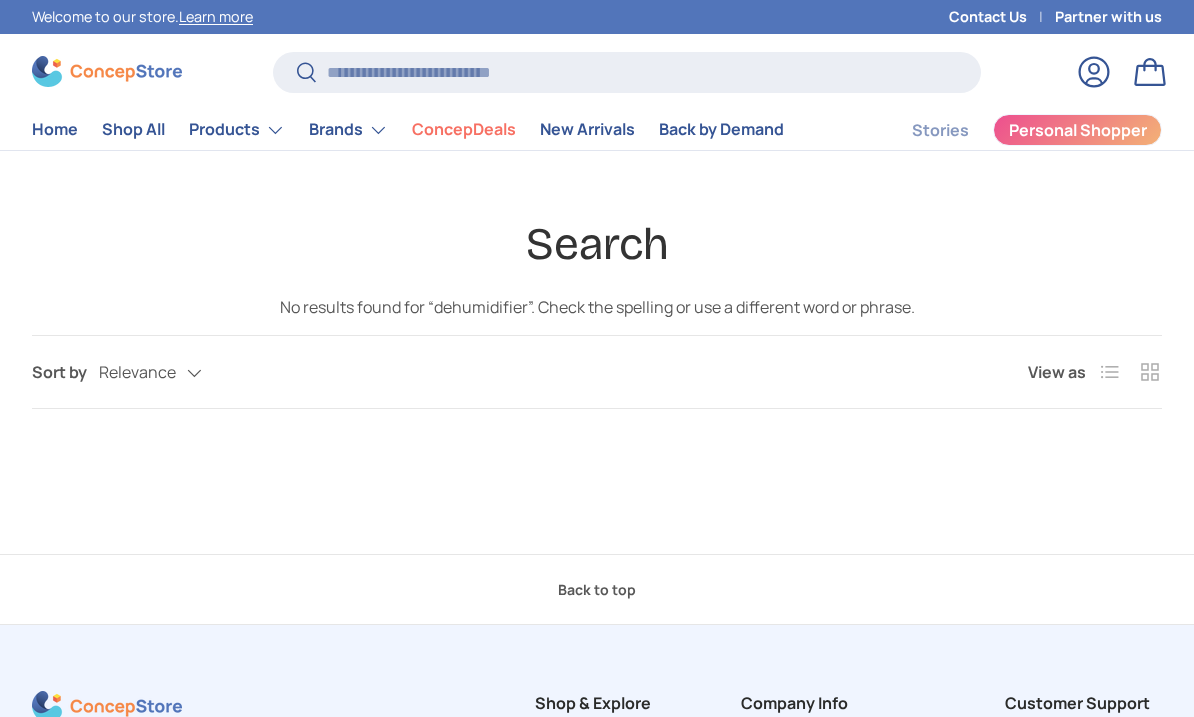 scroll, scrollTop: 0, scrollLeft: 0, axis: both 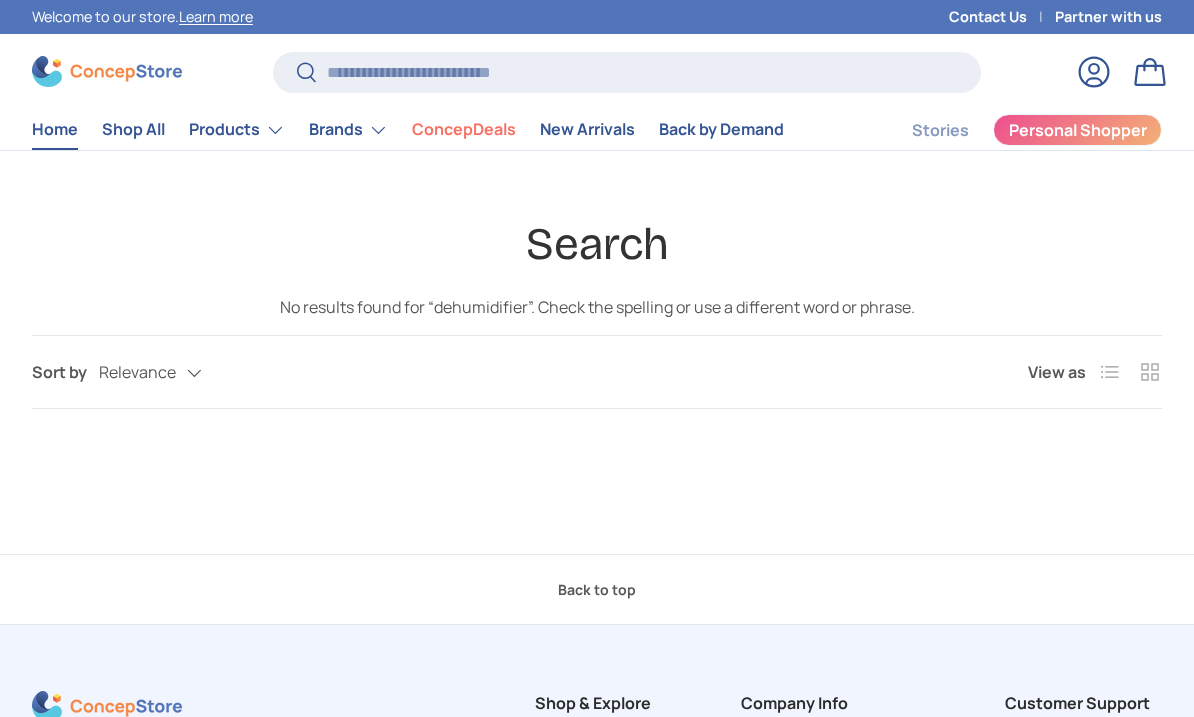 click on "Home" at bounding box center [55, 129] 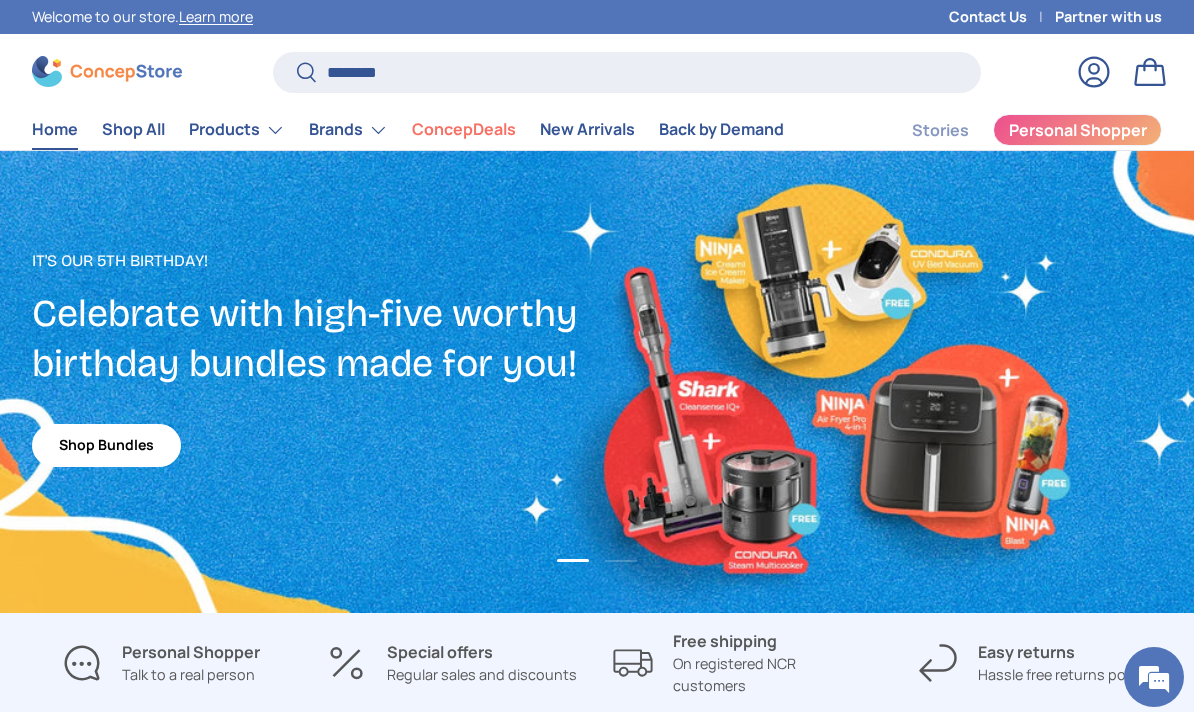 scroll, scrollTop: 0, scrollLeft: 0, axis: both 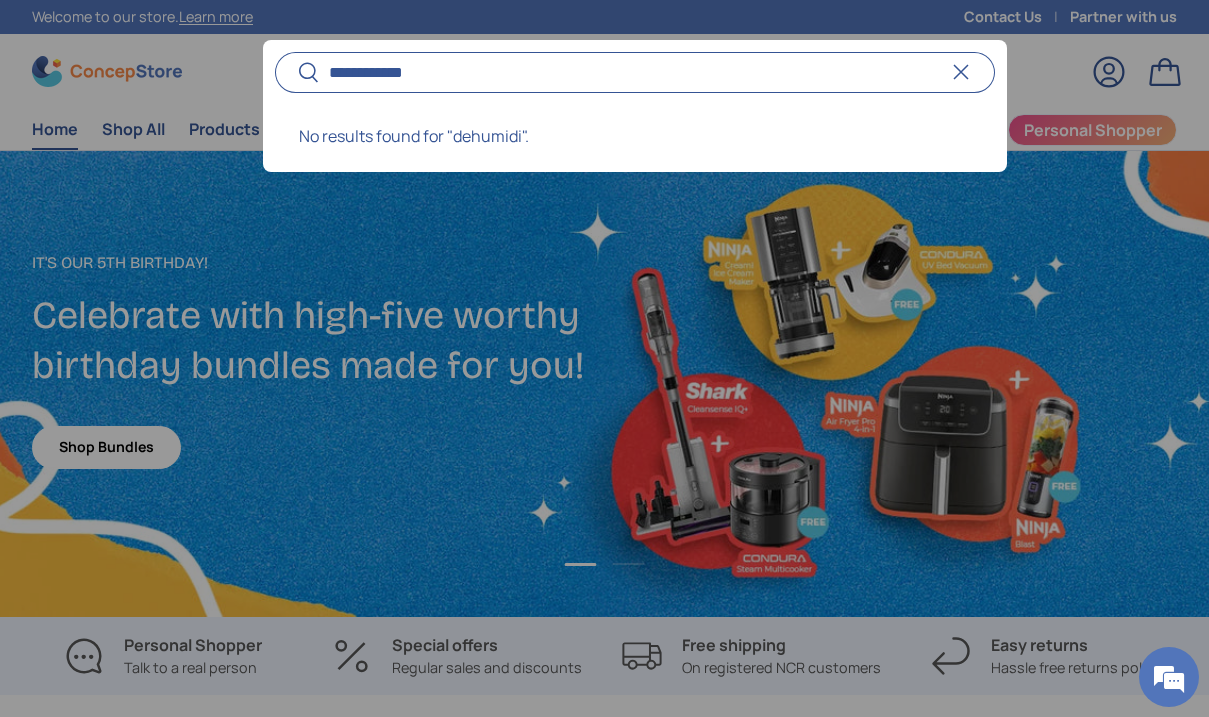 type on "**********" 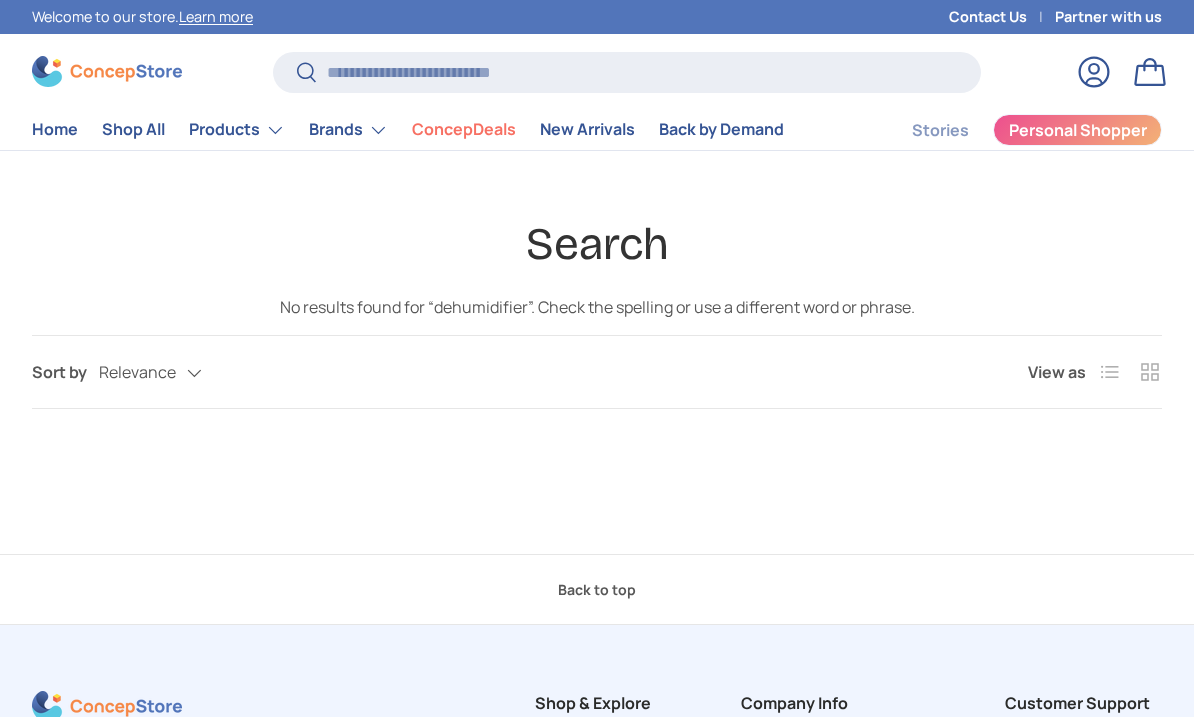 scroll, scrollTop: 0, scrollLeft: 0, axis: both 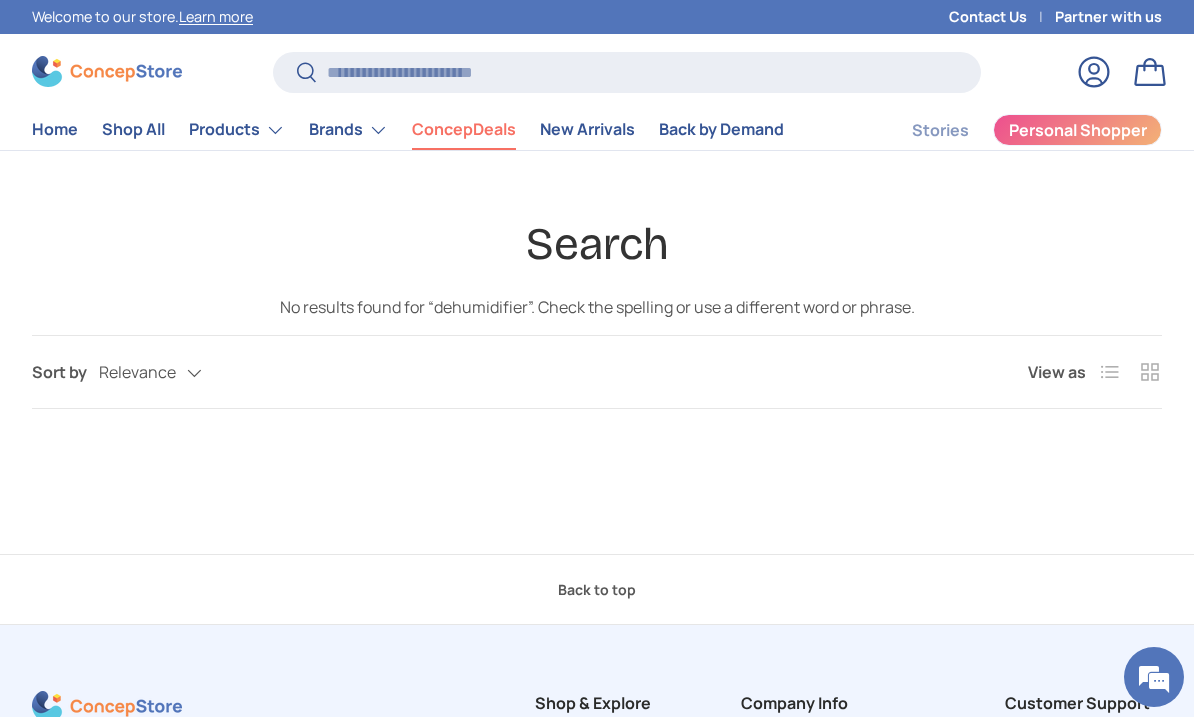 click on "ConcepDeals" at bounding box center (464, 129) 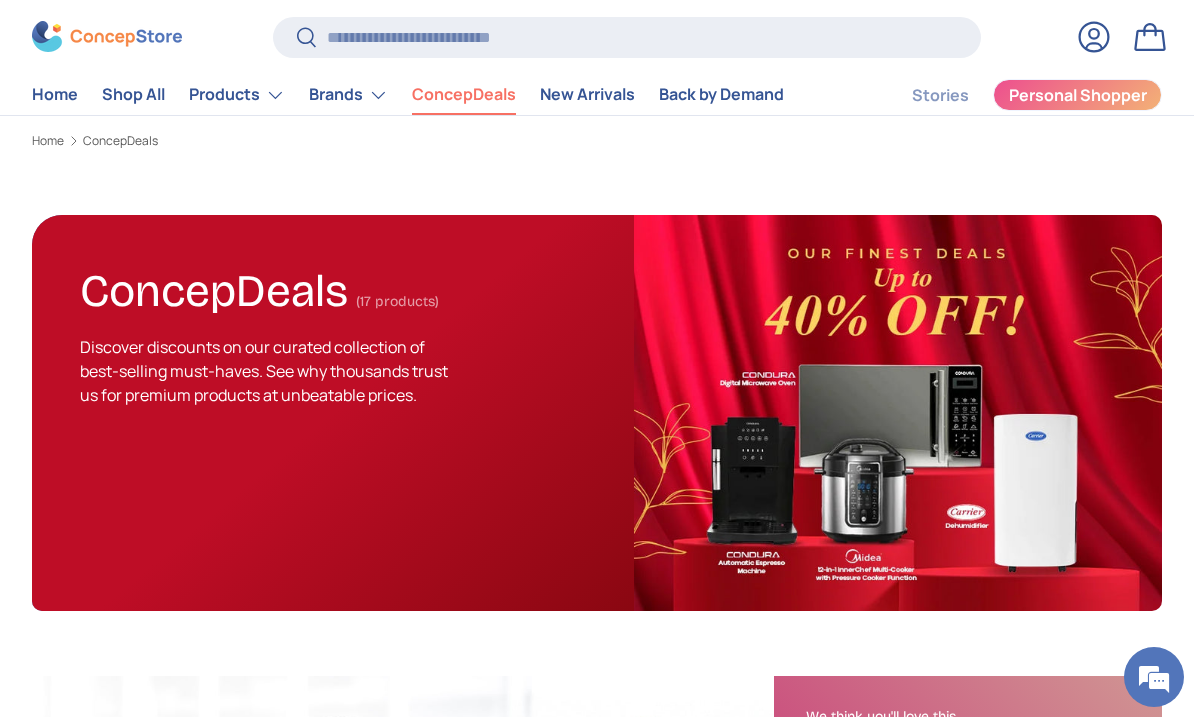 scroll, scrollTop: 271, scrollLeft: 0, axis: vertical 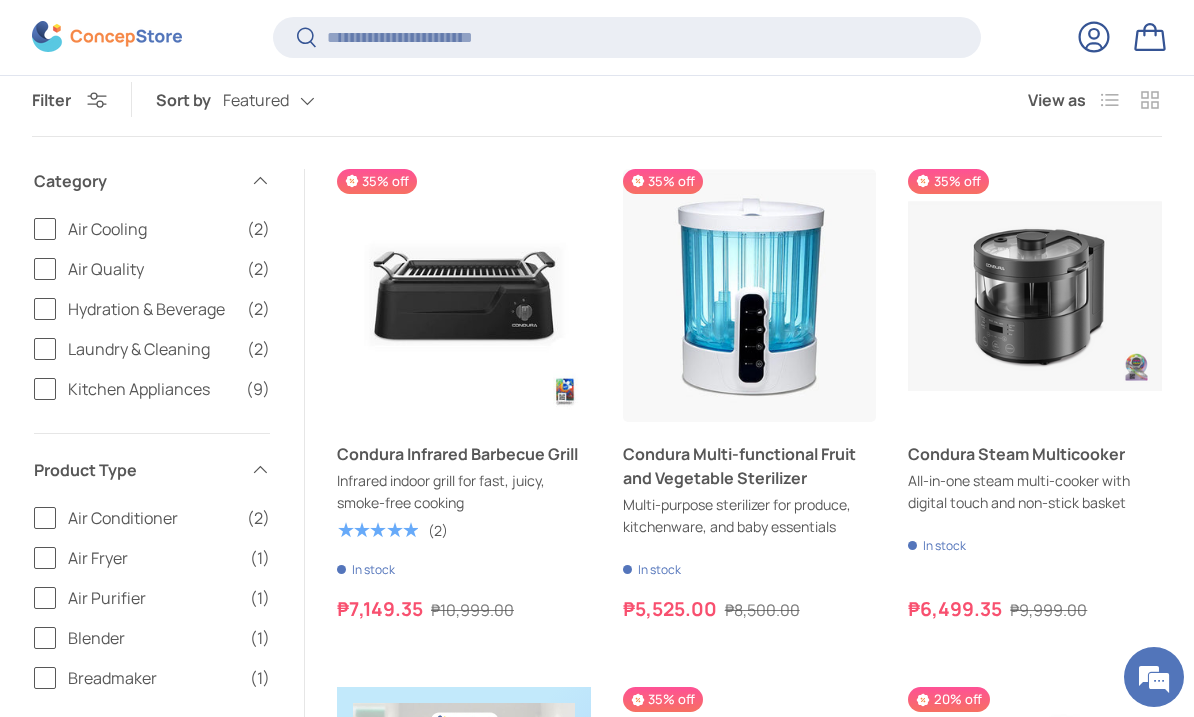 click on "Air Quality
(2)" at bounding box center (152, 269) 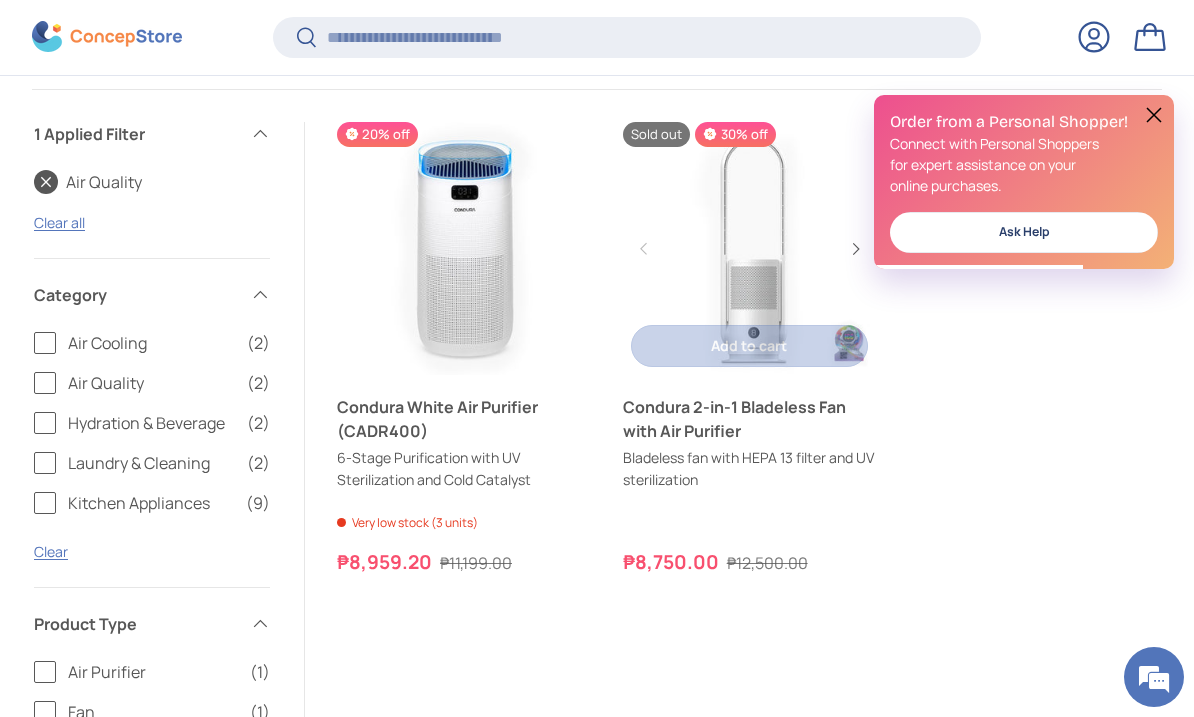 scroll, scrollTop: 1211, scrollLeft: 0, axis: vertical 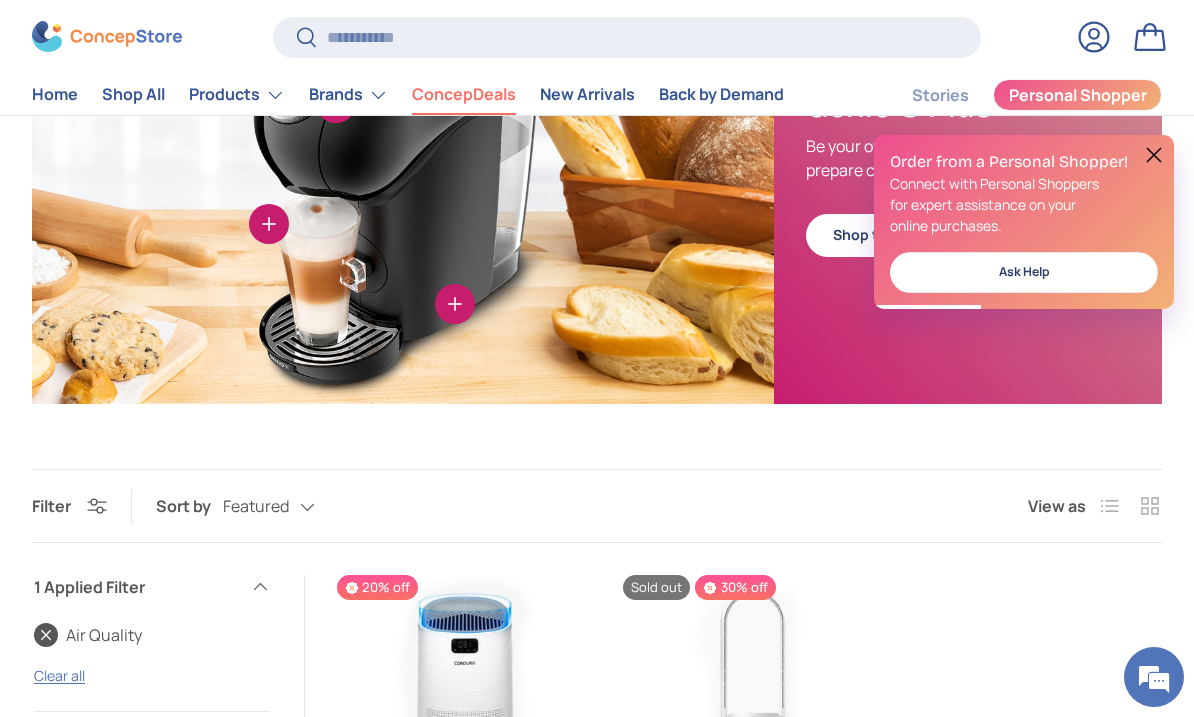 click on "Ask Help" at bounding box center (1024, 272) 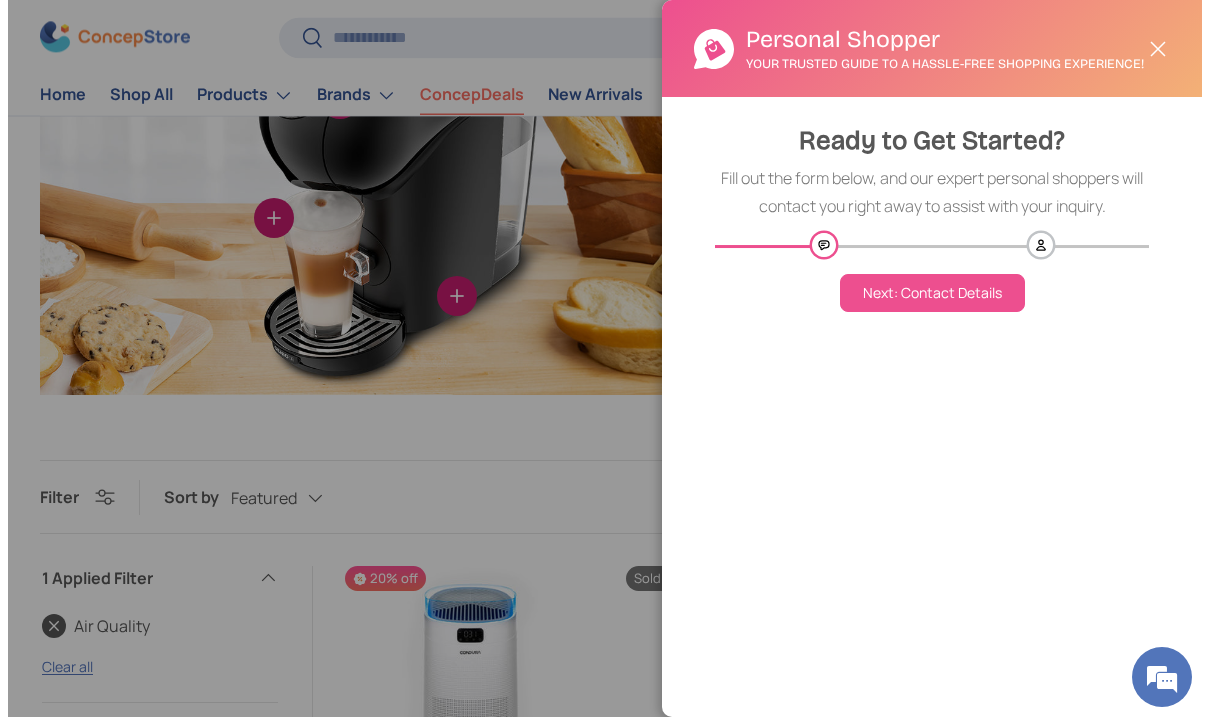scroll, scrollTop: 0, scrollLeft: 0, axis: both 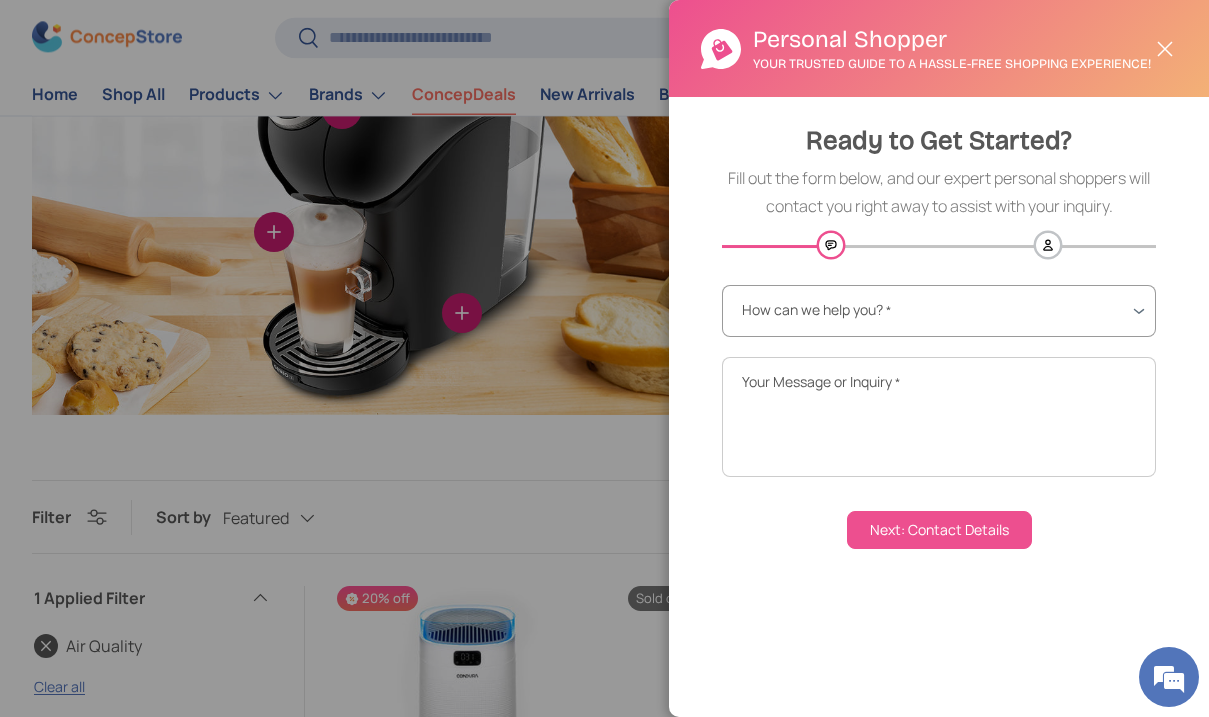 click on "**********" at bounding box center (939, 311) 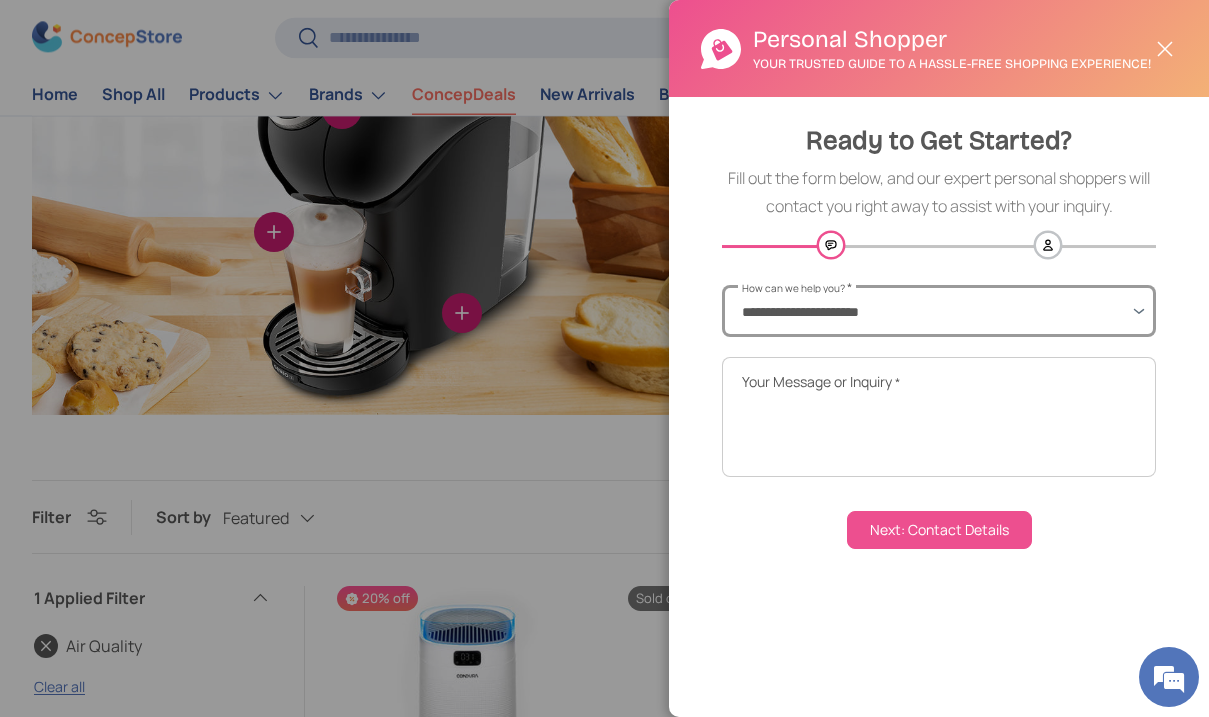 select on "**********" 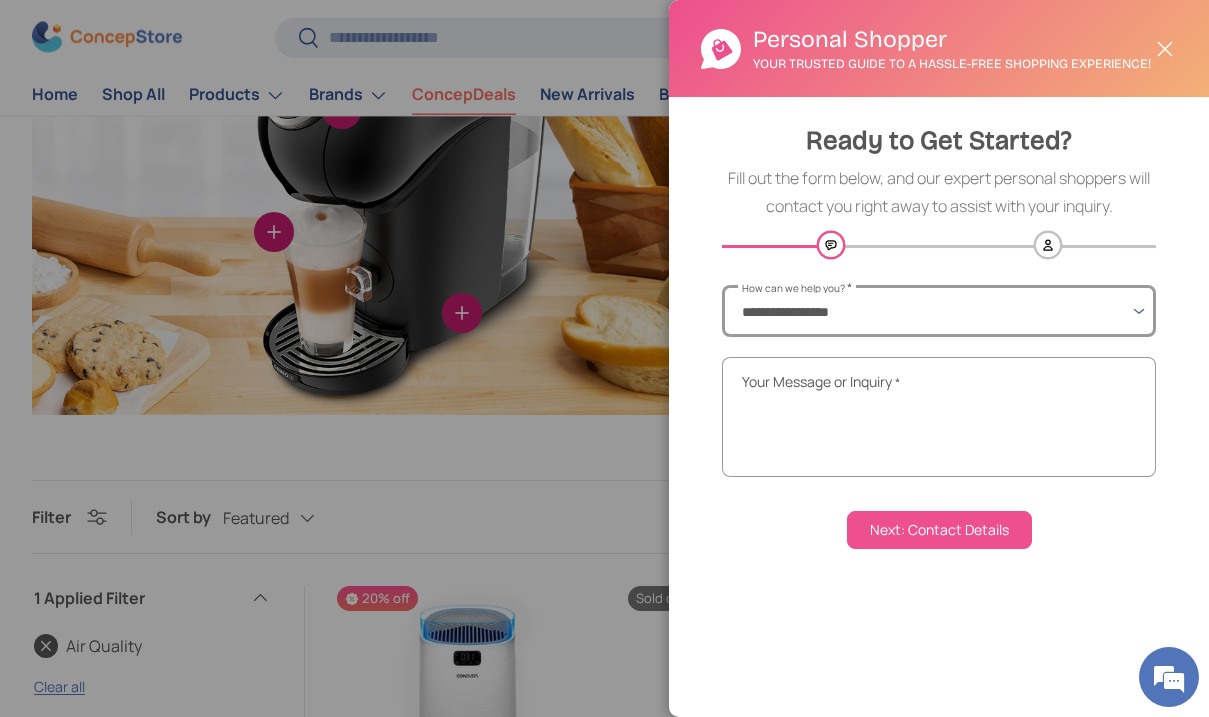 click on "Your Message or Inquiry
*" at bounding box center [939, 417] 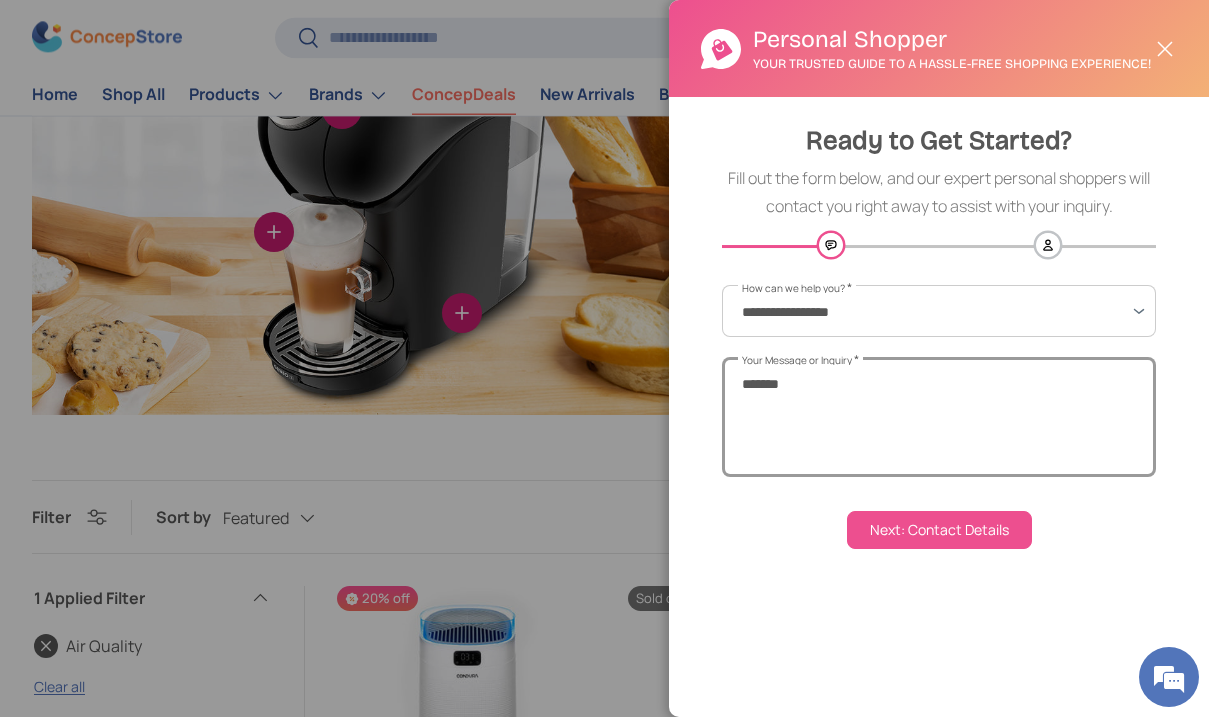 click on "*******" at bounding box center [939, 417] 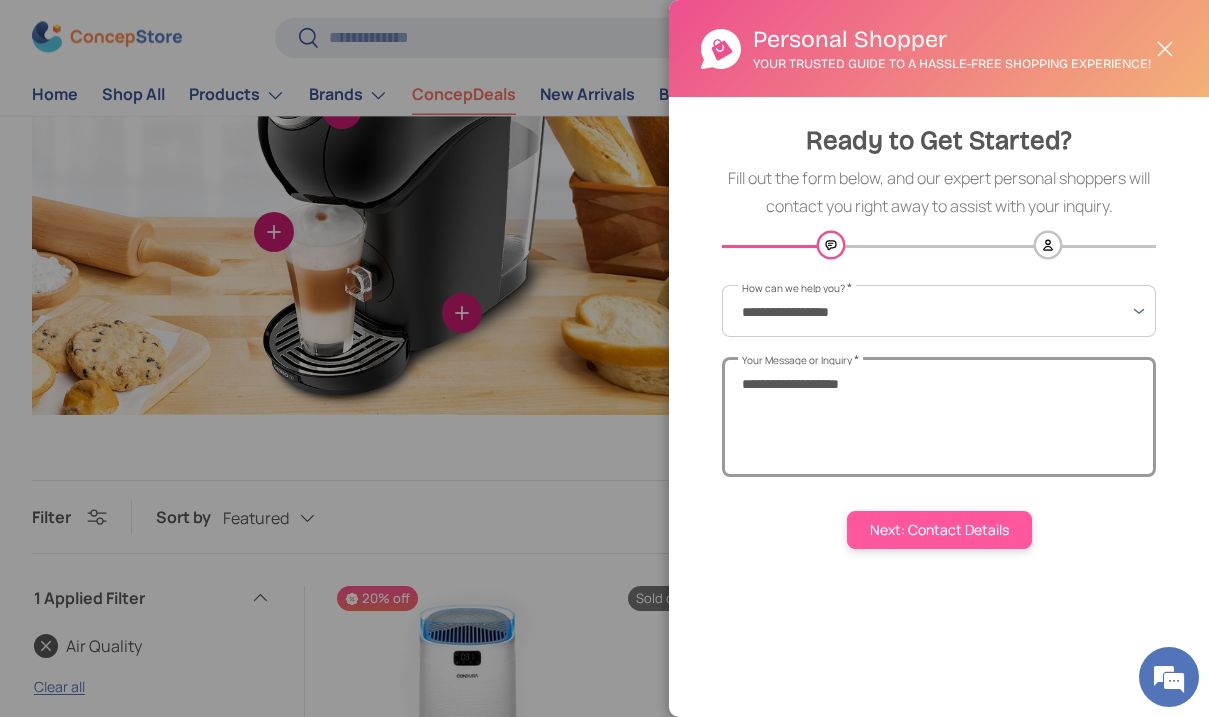 type on "**********" 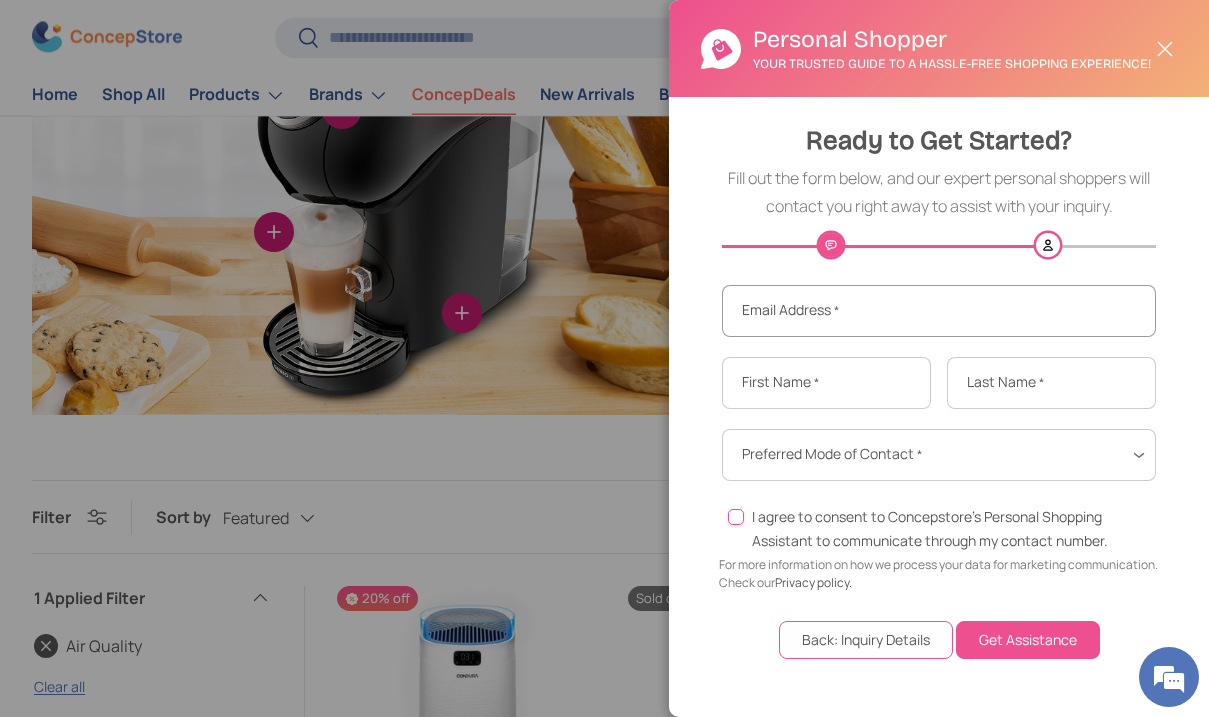click on "Email Address
*" at bounding box center [939, 311] 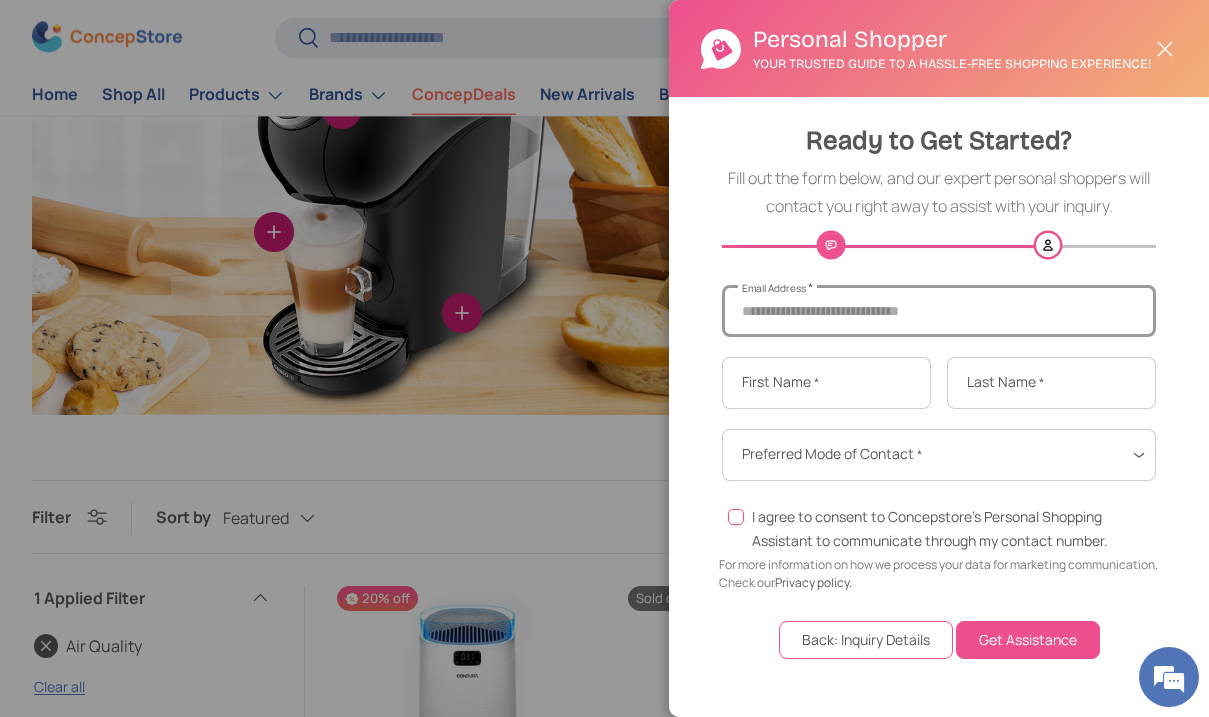 type on "**********" 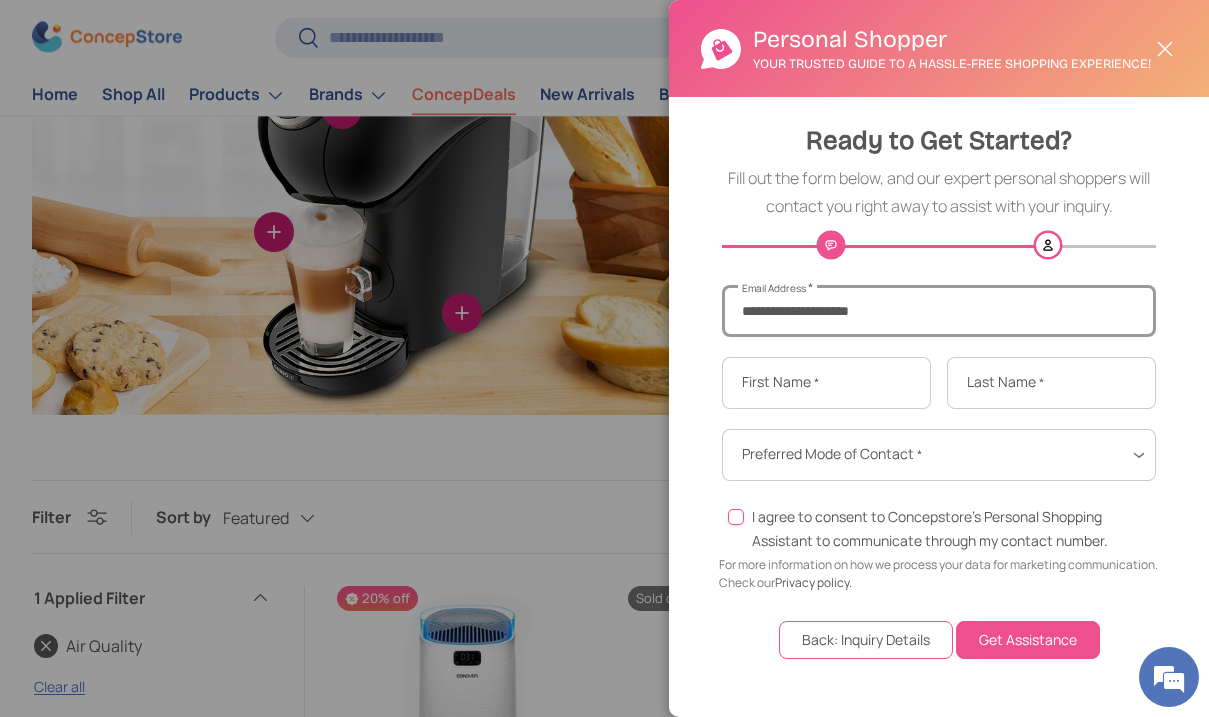 type on "******" 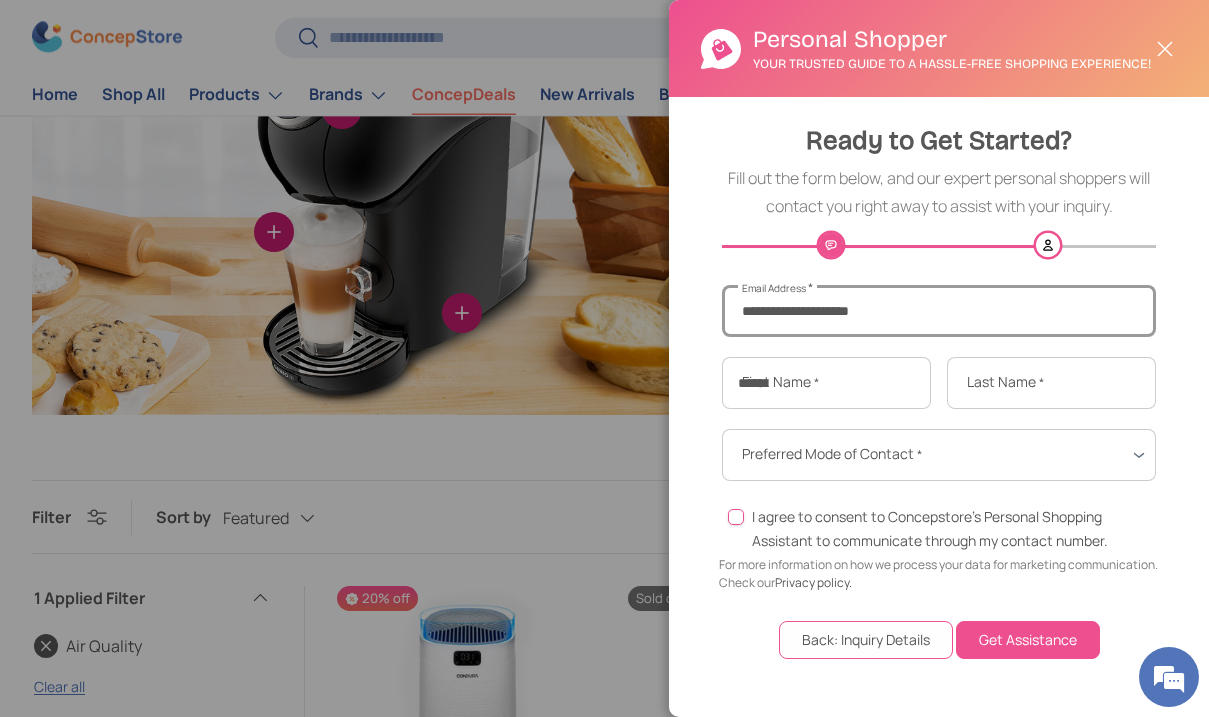 type on "**********" 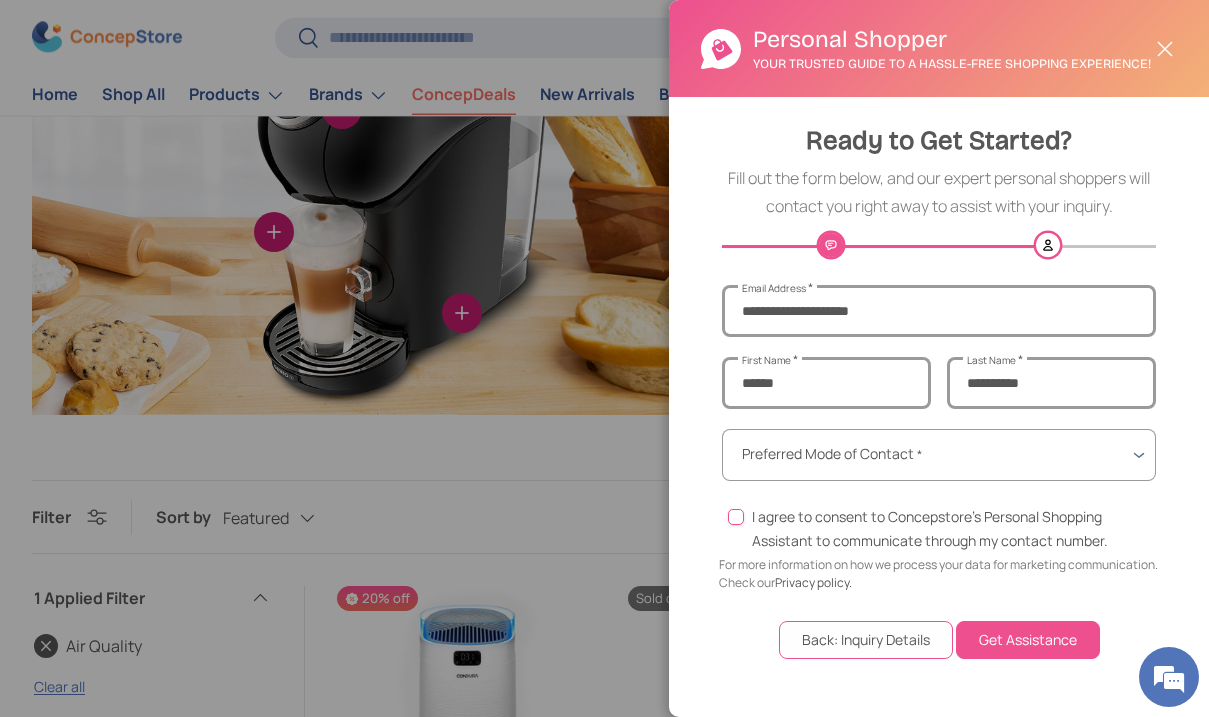 click on "**********" at bounding box center [939, 455] 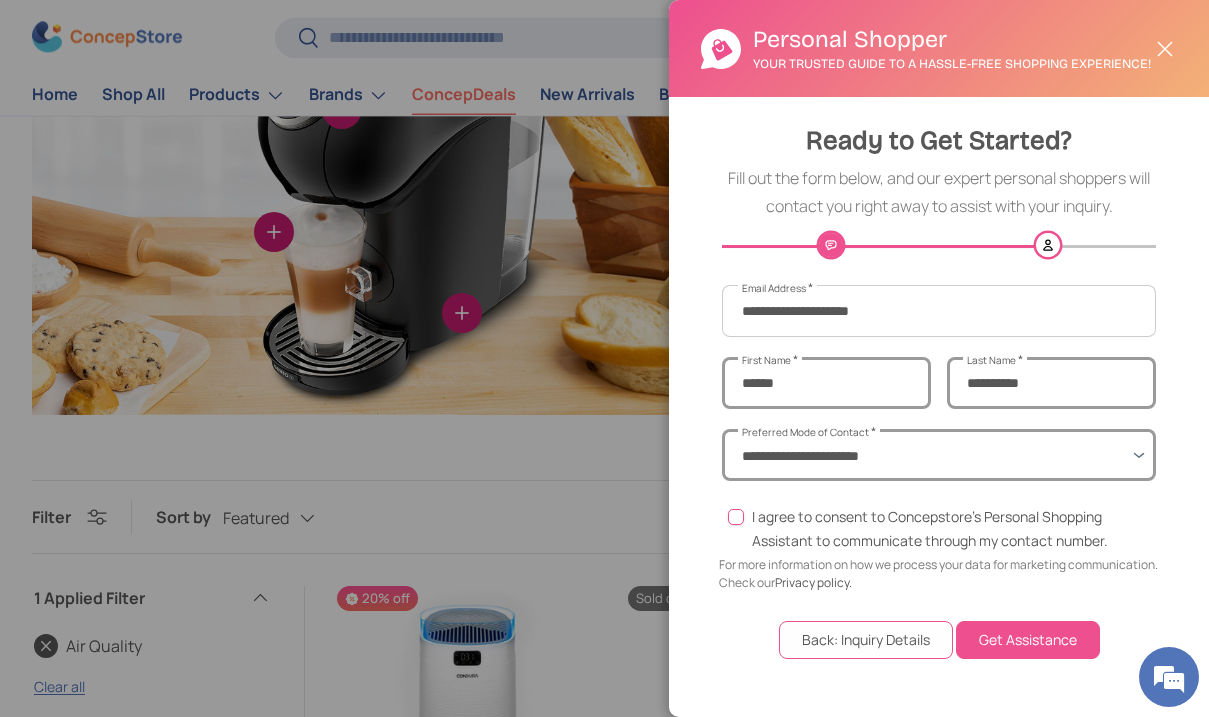 select on "*****" 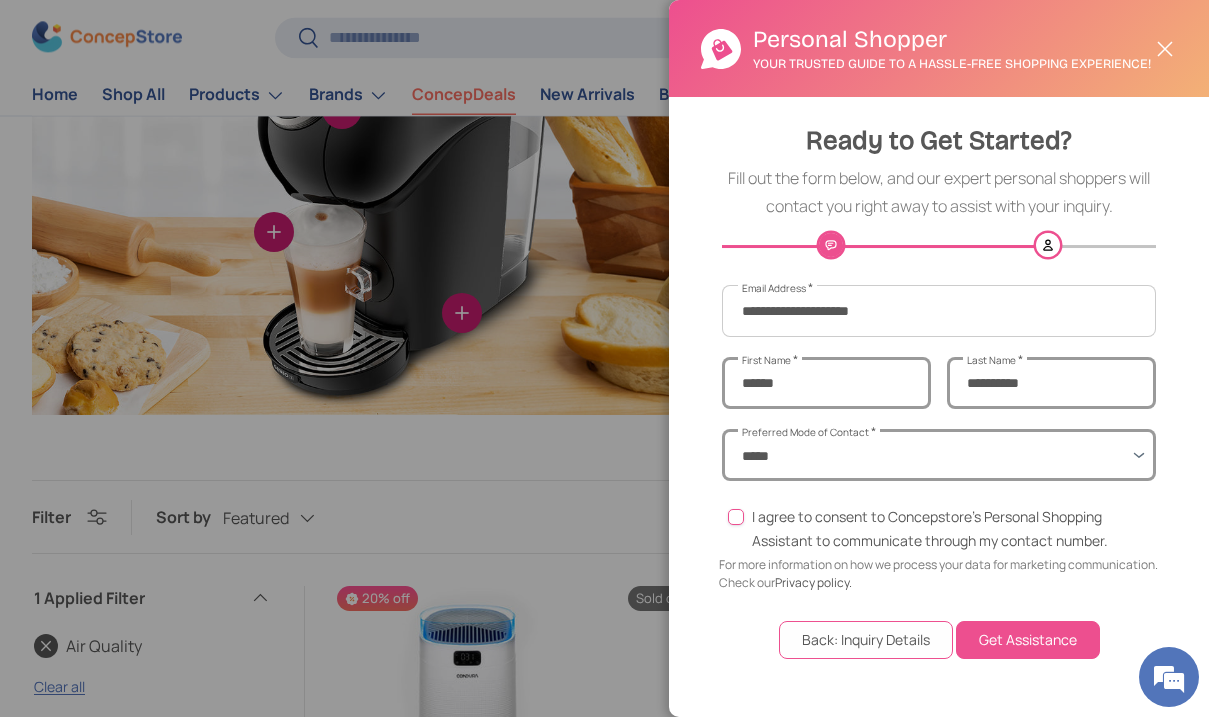 click on "I agree to consent to Concepstore’s Personal Shopping Assistant to communicate through my contact number." 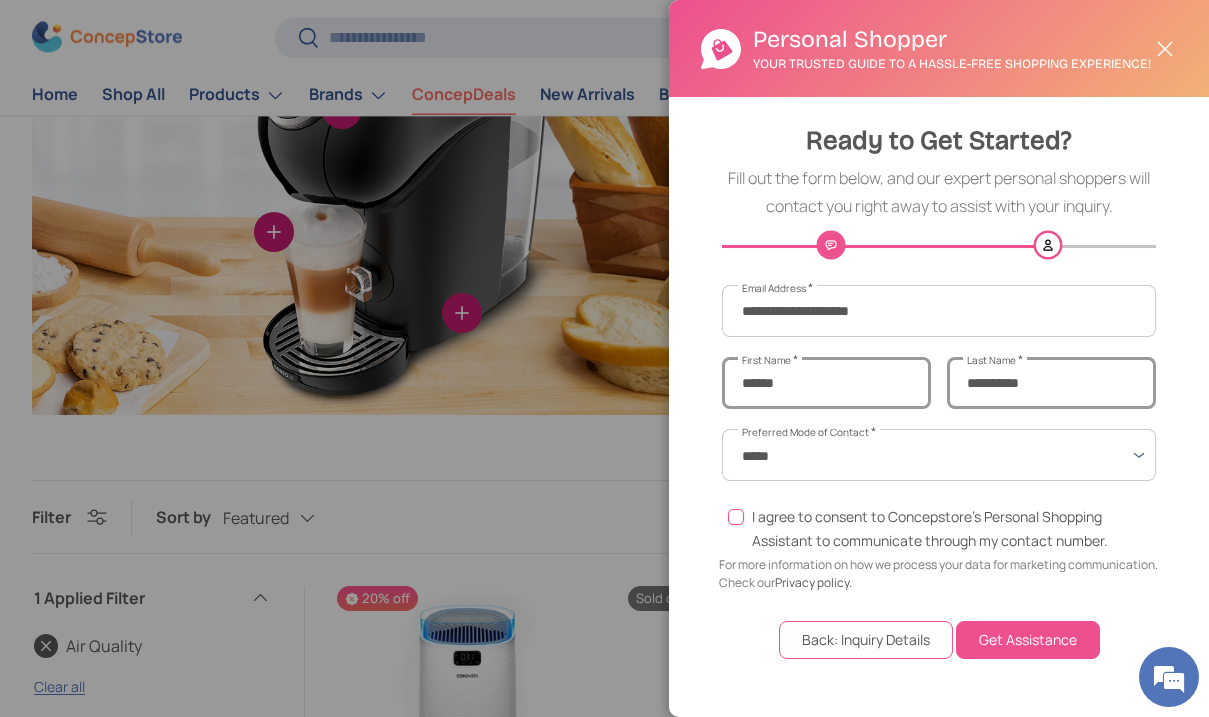 click on "I agree to consent to Concepstore’s Personal Shopping Assistant to communicate through my contact number." 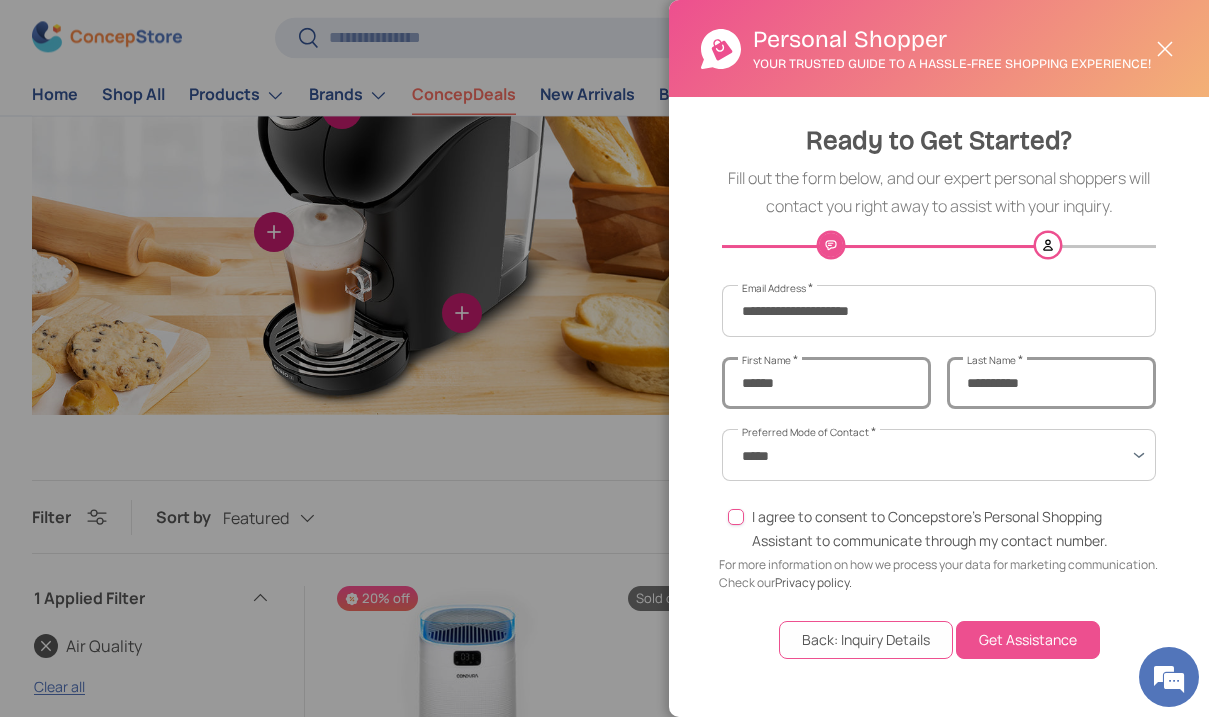 scroll, scrollTop: 0, scrollLeft: 0, axis: both 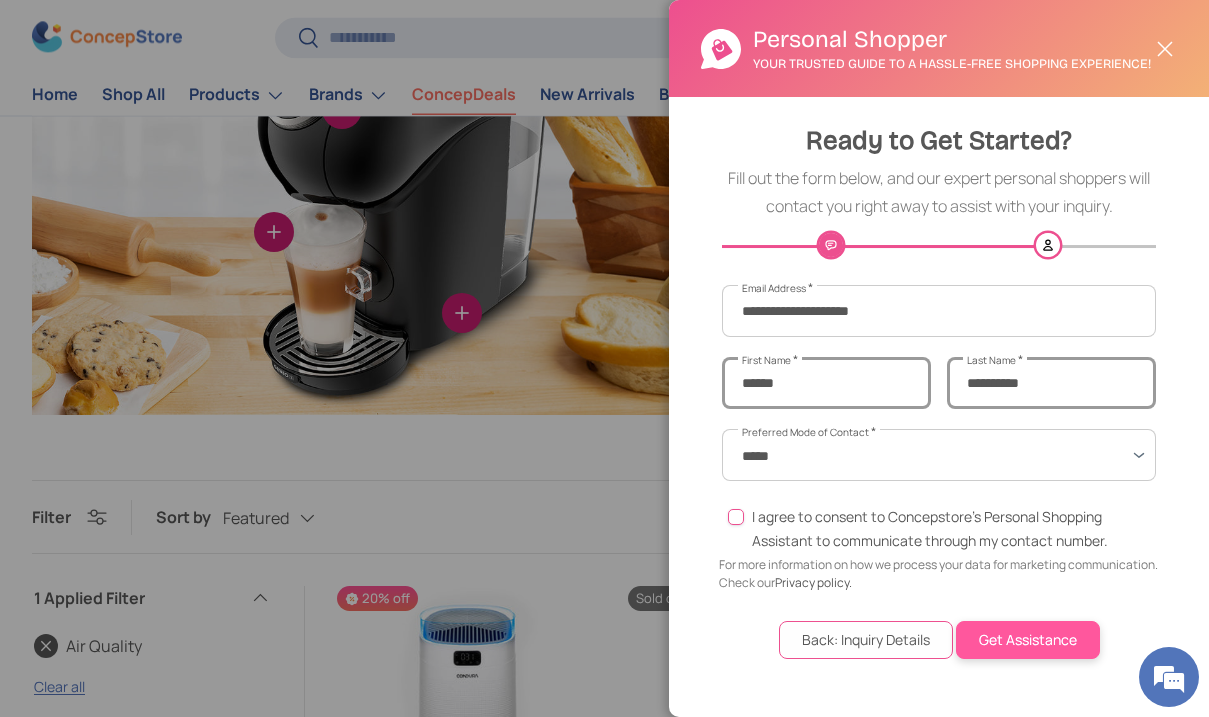 click on "Get Assistance" at bounding box center (1028, 640) 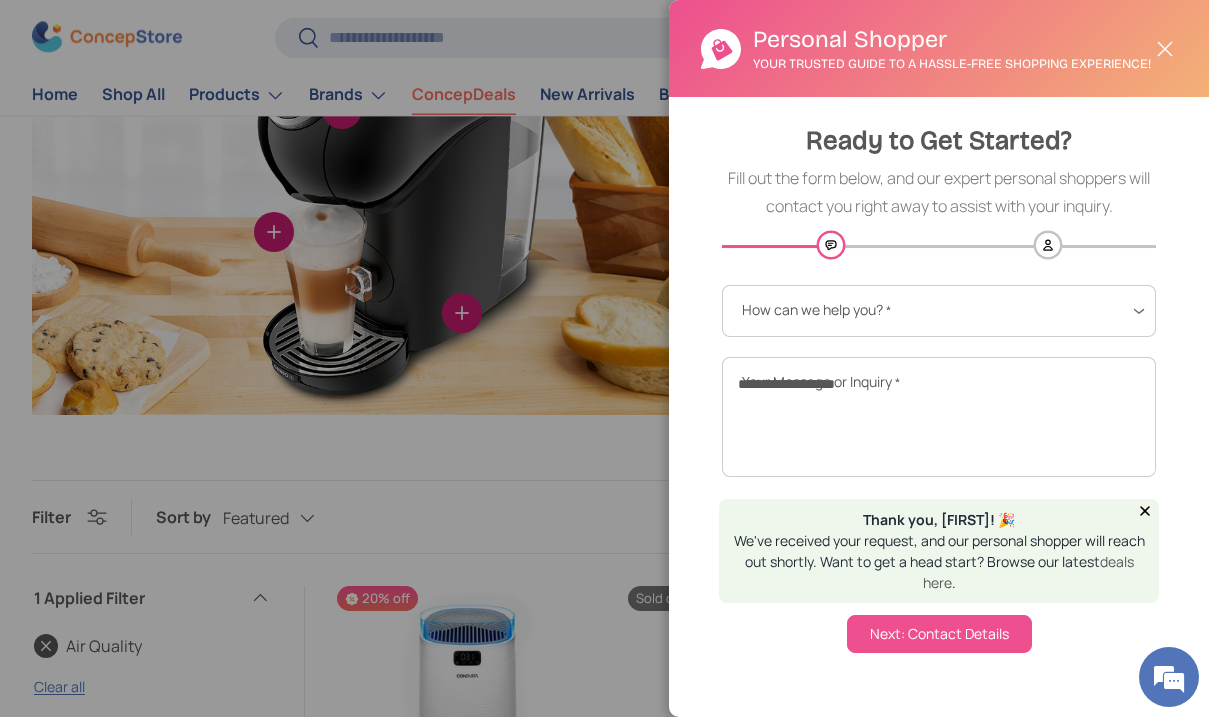 click on "Close" at bounding box center [1165, 49] 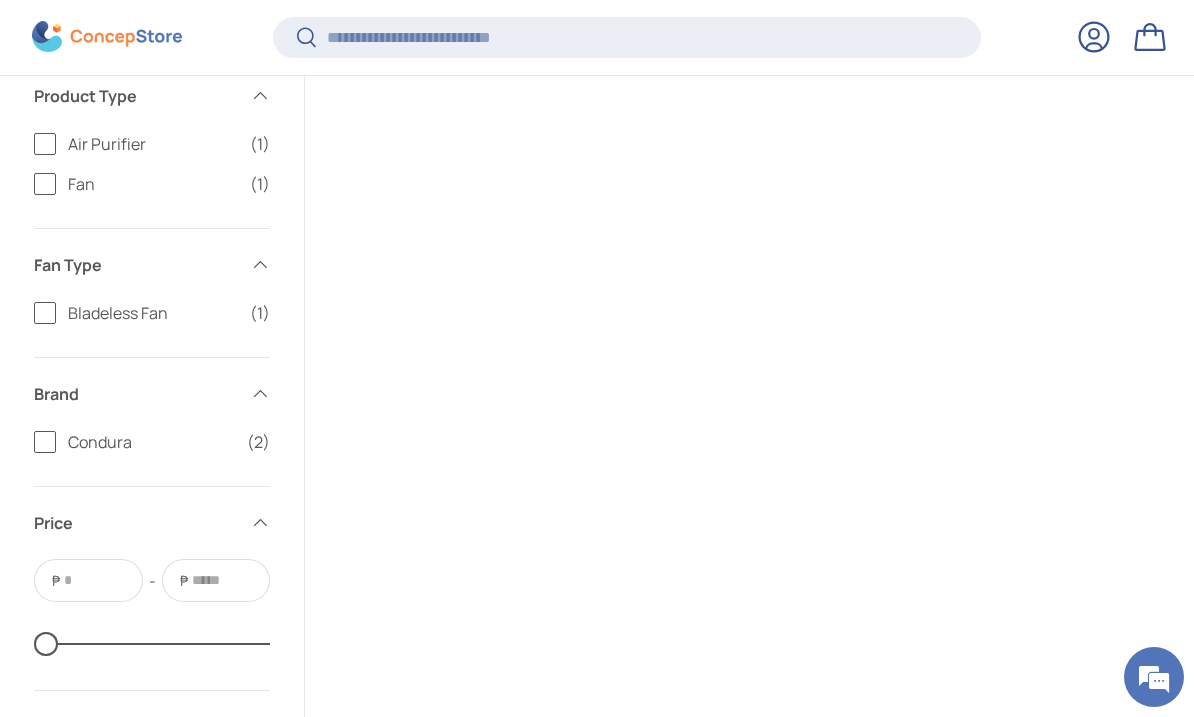 scroll, scrollTop: 1799, scrollLeft: 0, axis: vertical 